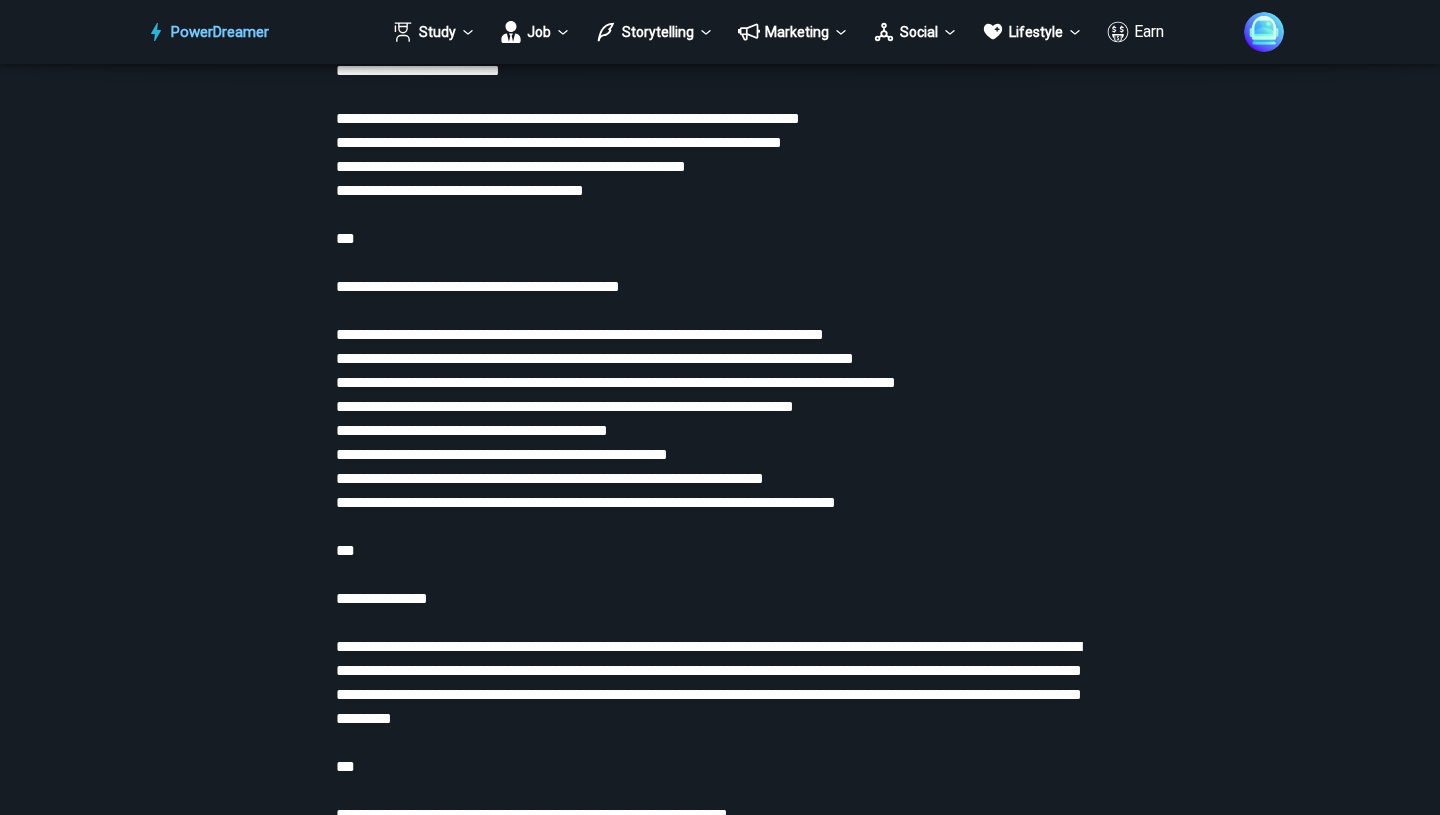 scroll, scrollTop: 5906, scrollLeft: 0, axis: vertical 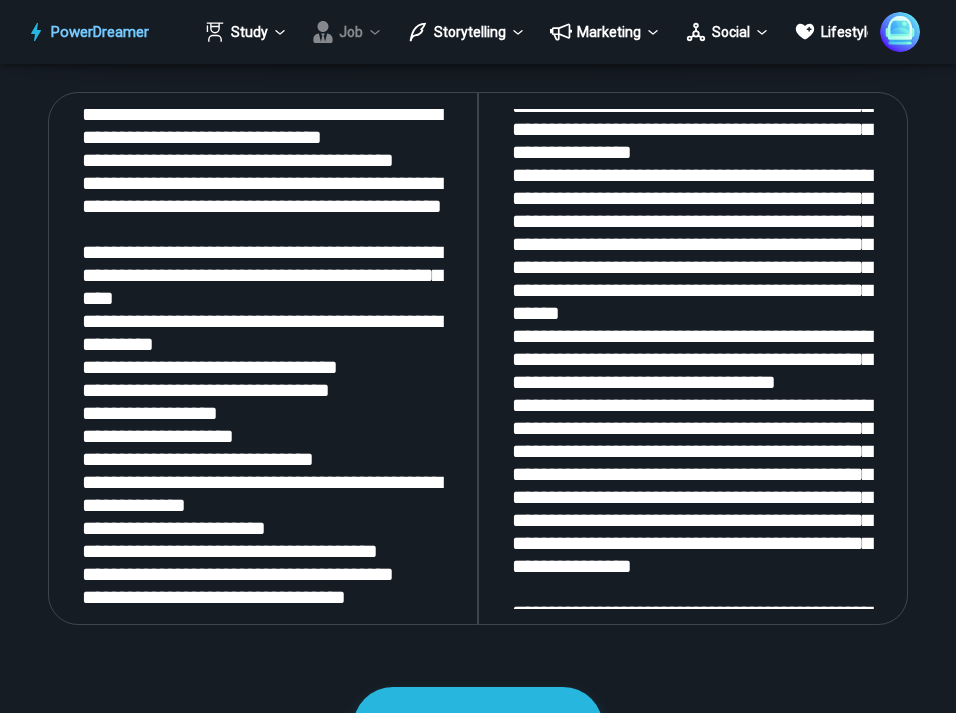 click on "Job" at bounding box center [347, 32] 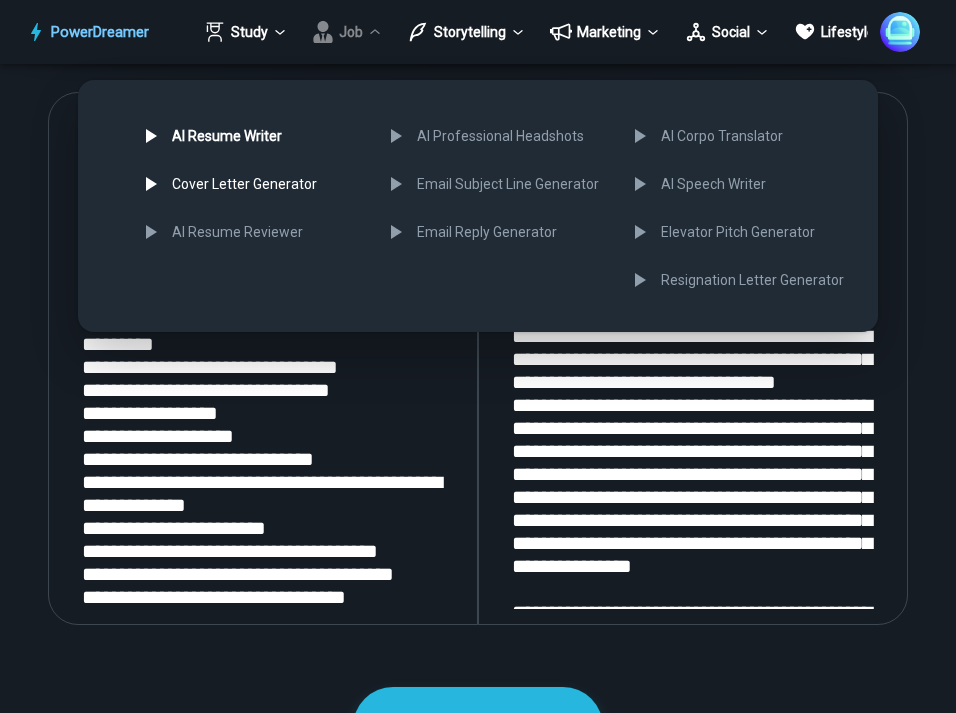 click on "Cover Letter Generator" at bounding box center [248, 184] 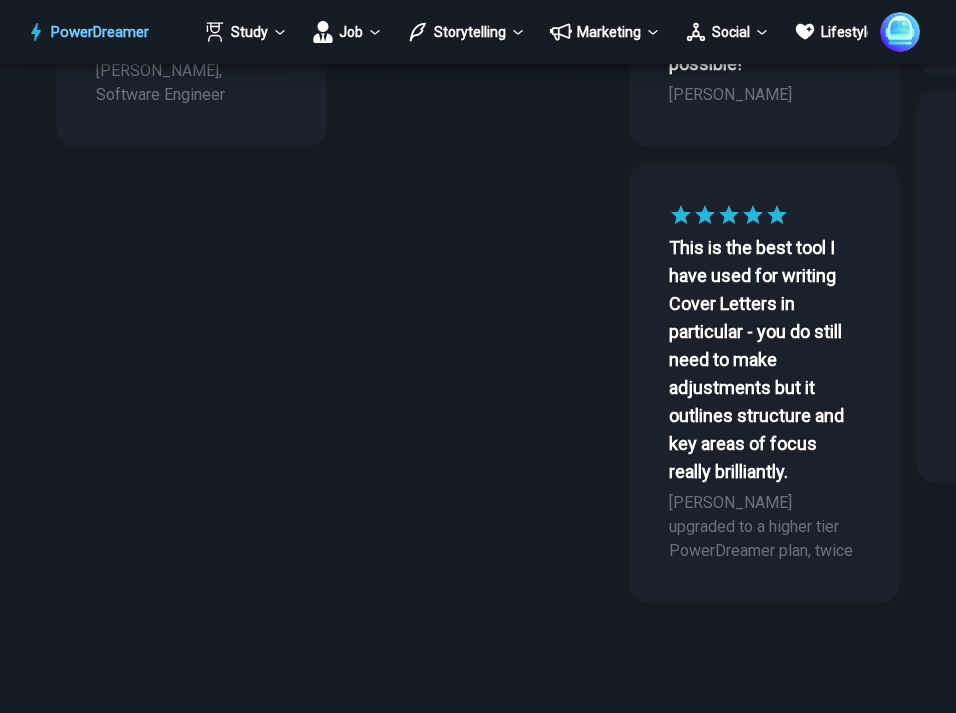 scroll, scrollTop: 2445, scrollLeft: 0, axis: vertical 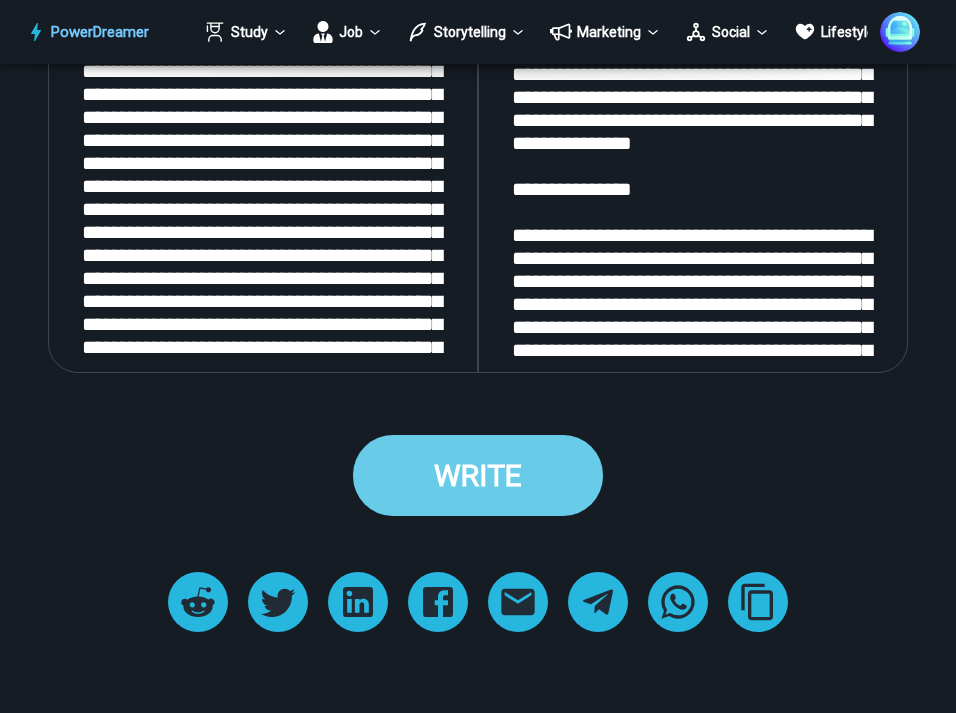 click on "WRITE" at bounding box center [478, 475] 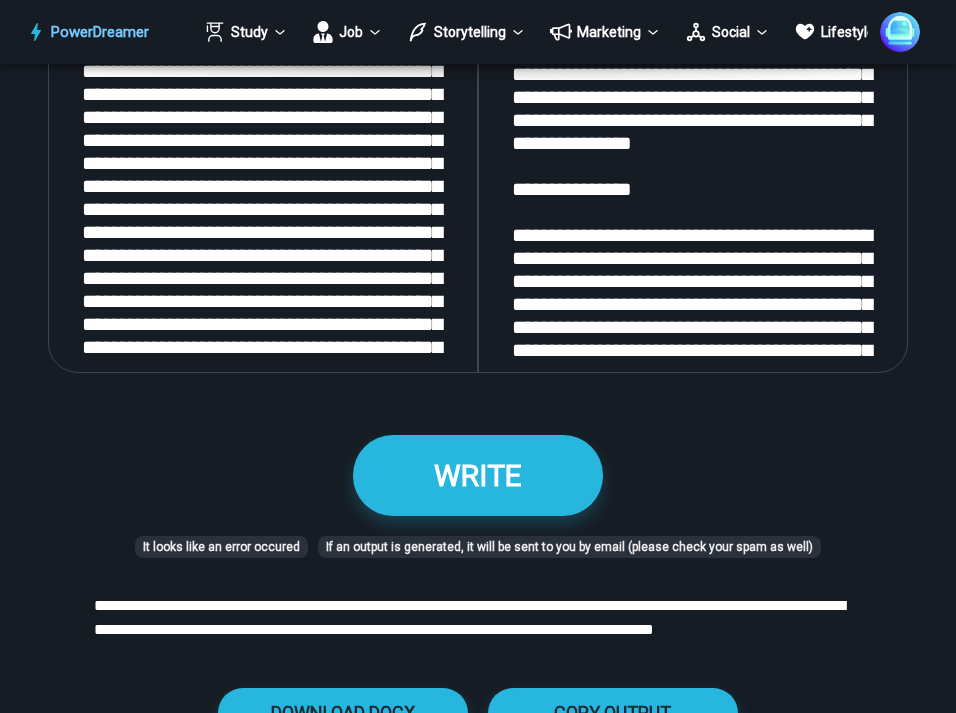 click at bounding box center [263, 106] 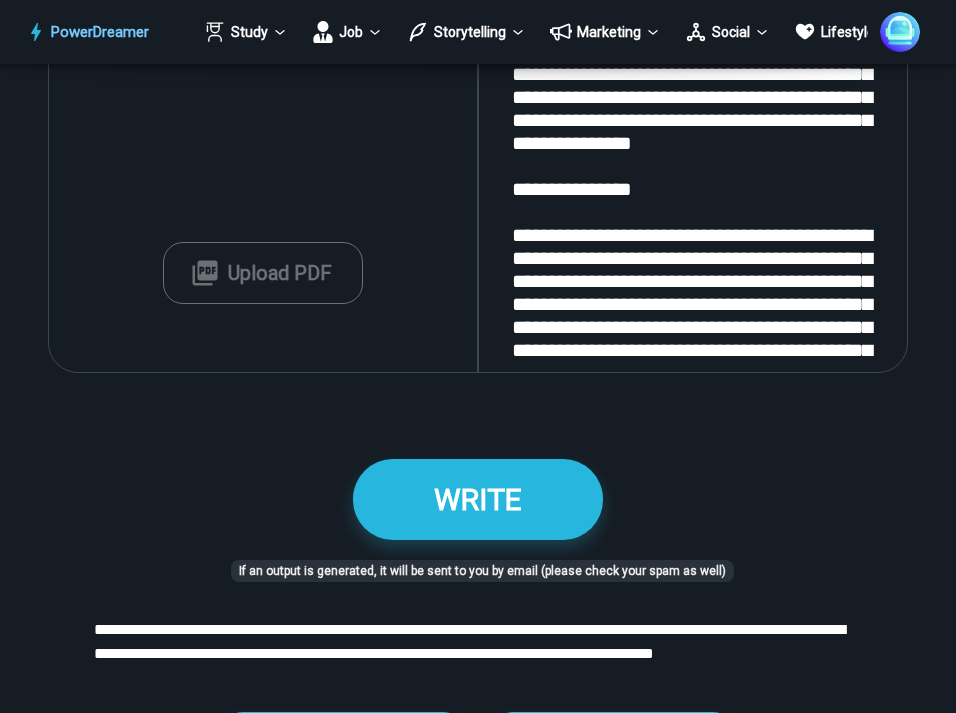 scroll, scrollTop: 2940, scrollLeft: 0, axis: vertical 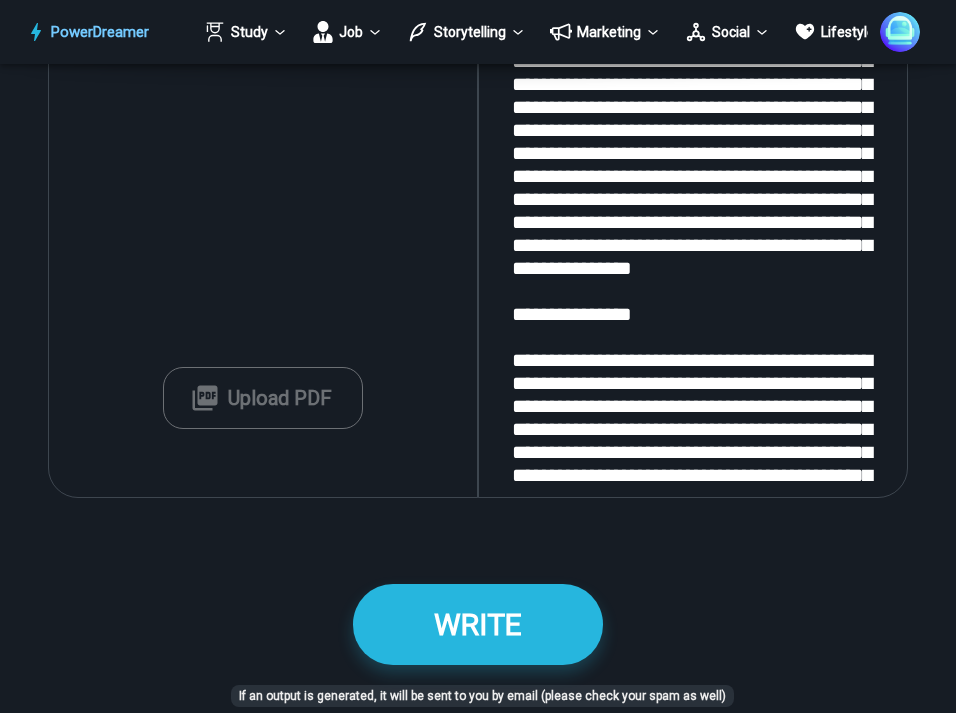 type 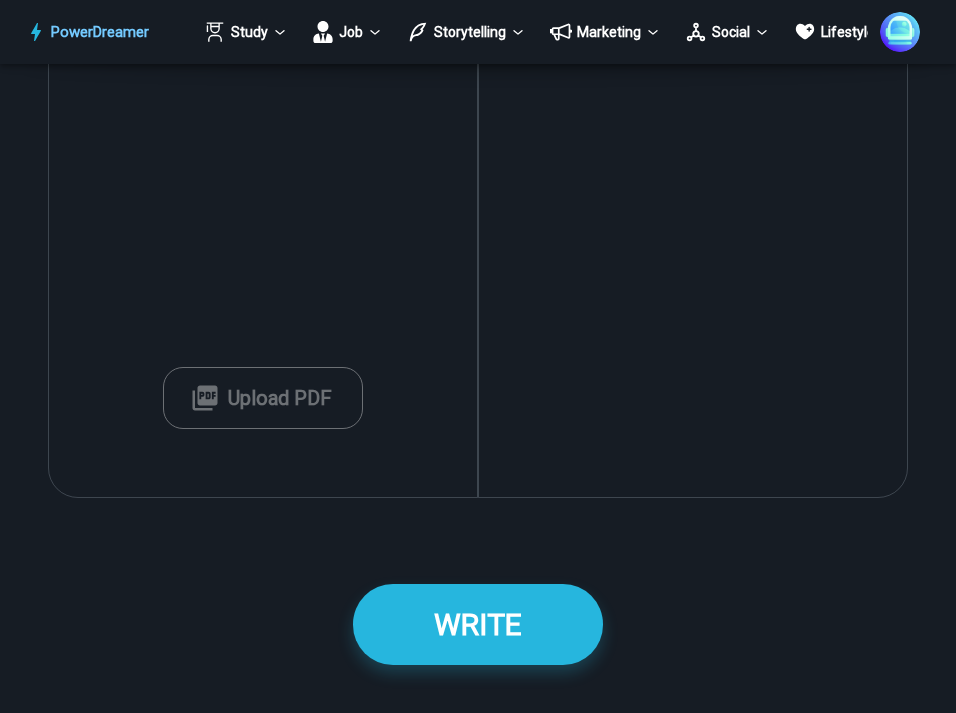 scroll, scrollTop: 0, scrollLeft: 0, axis: both 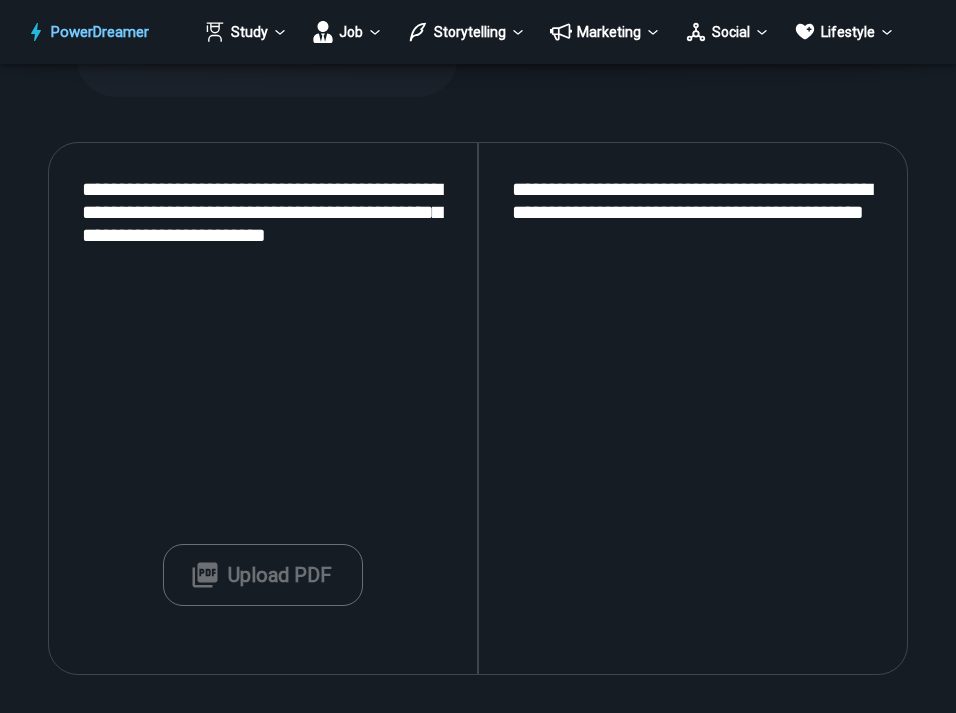 click on "**********" at bounding box center (263, 408) 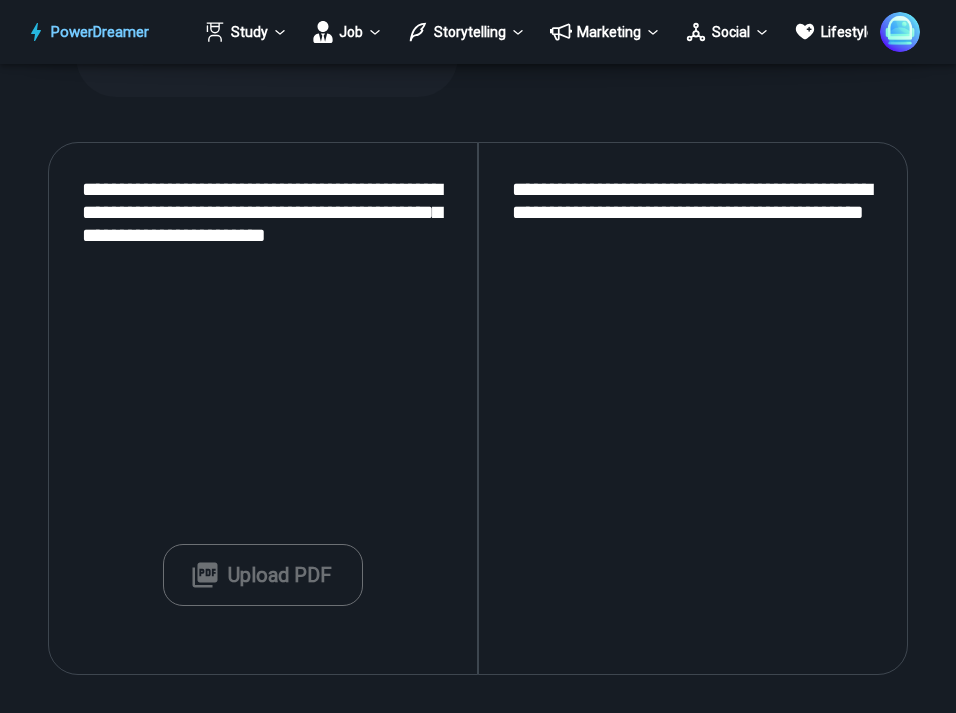 click on "**********" at bounding box center (263, 408) 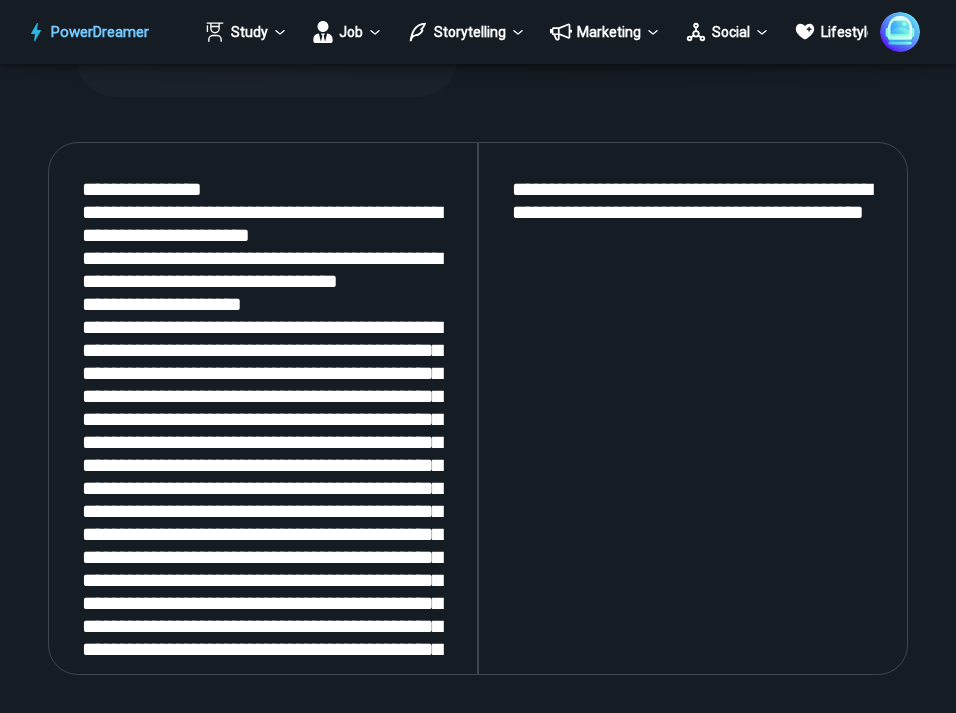 scroll, scrollTop: 6743, scrollLeft: 0, axis: vertical 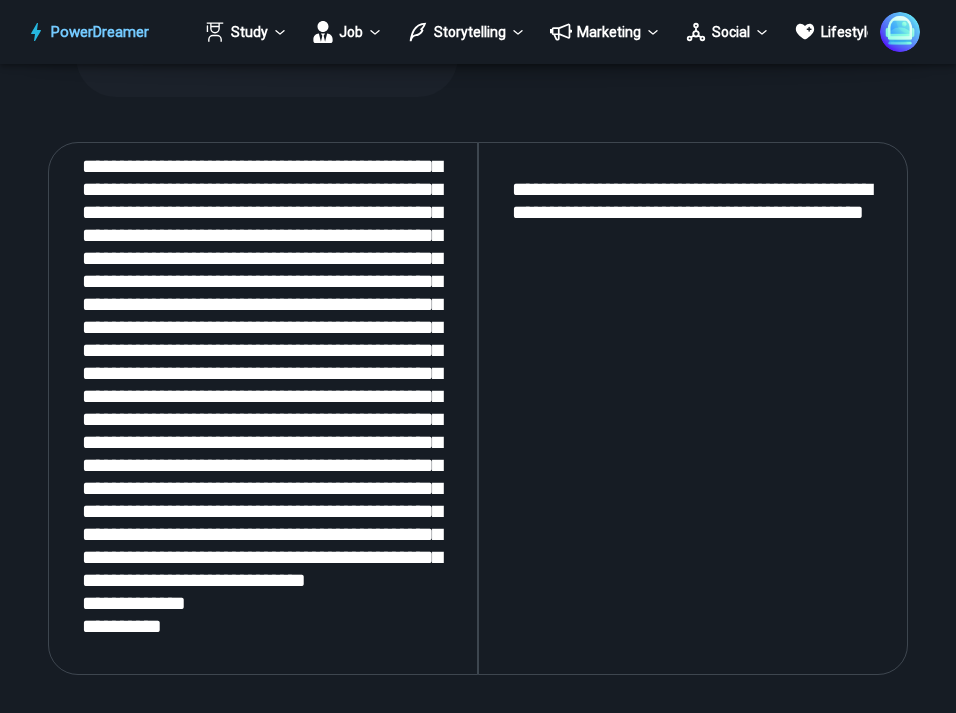 type on "**********" 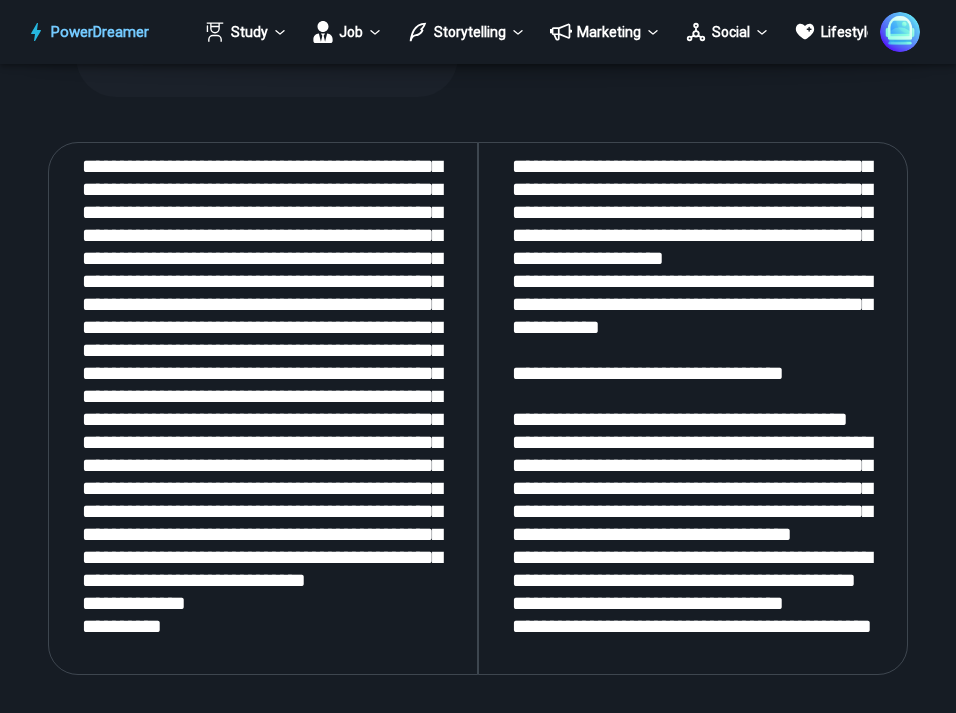 scroll, scrollTop: 3772, scrollLeft: 0, axis: vertical 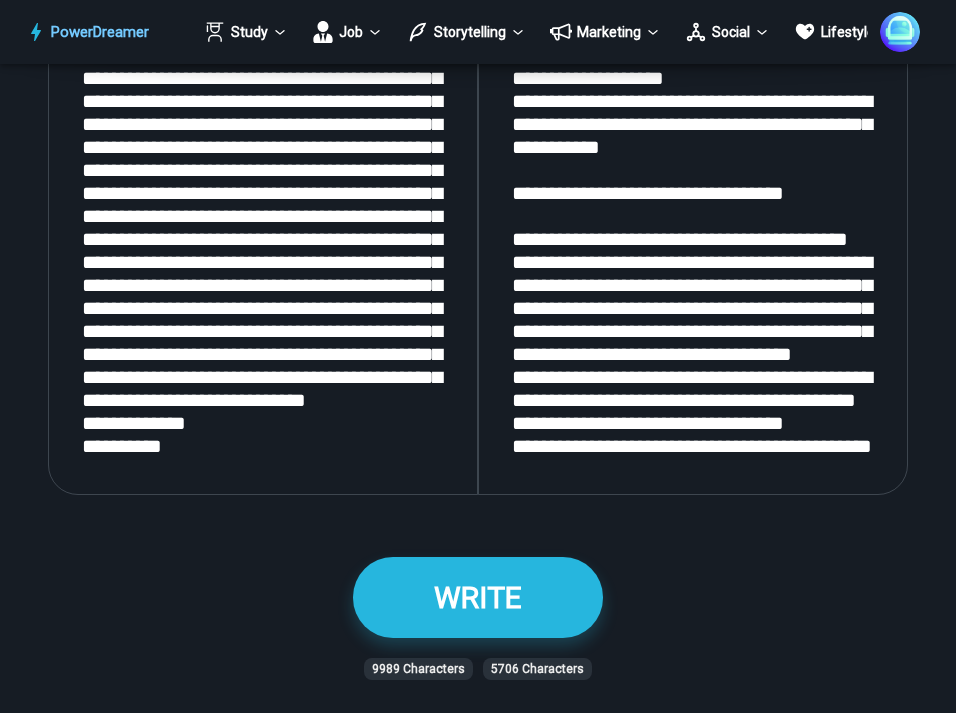 drag, startPoint x: 518, startPoint y: 94, endPoint x: 795, endPoint y: 606, distance: 582.128 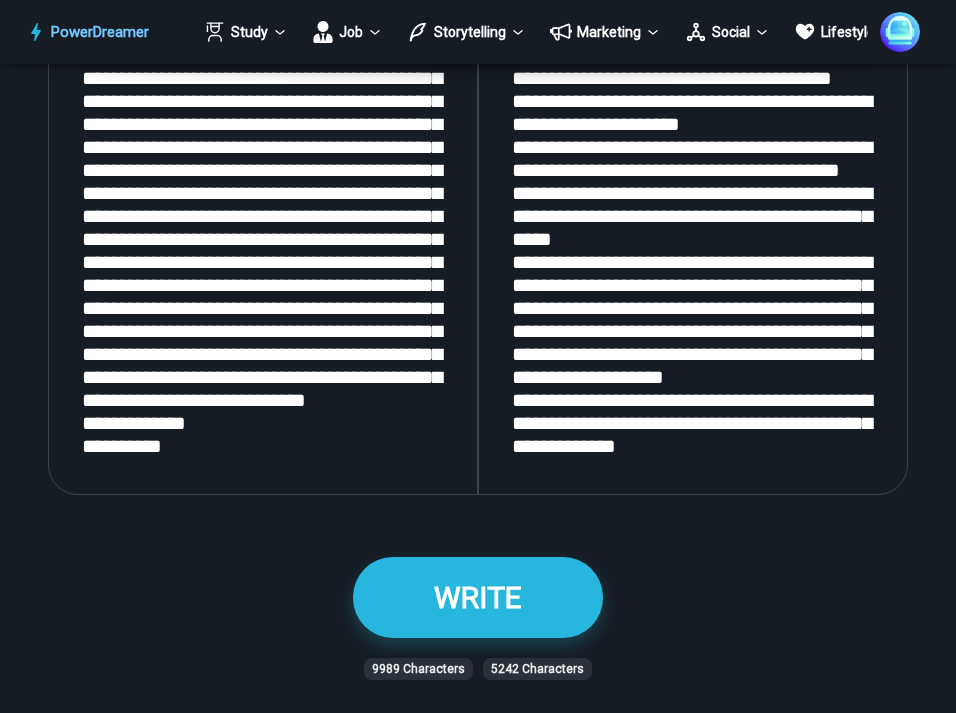 scroll, scrollTop: 3427, scrollLeft: 0, axis: vertical 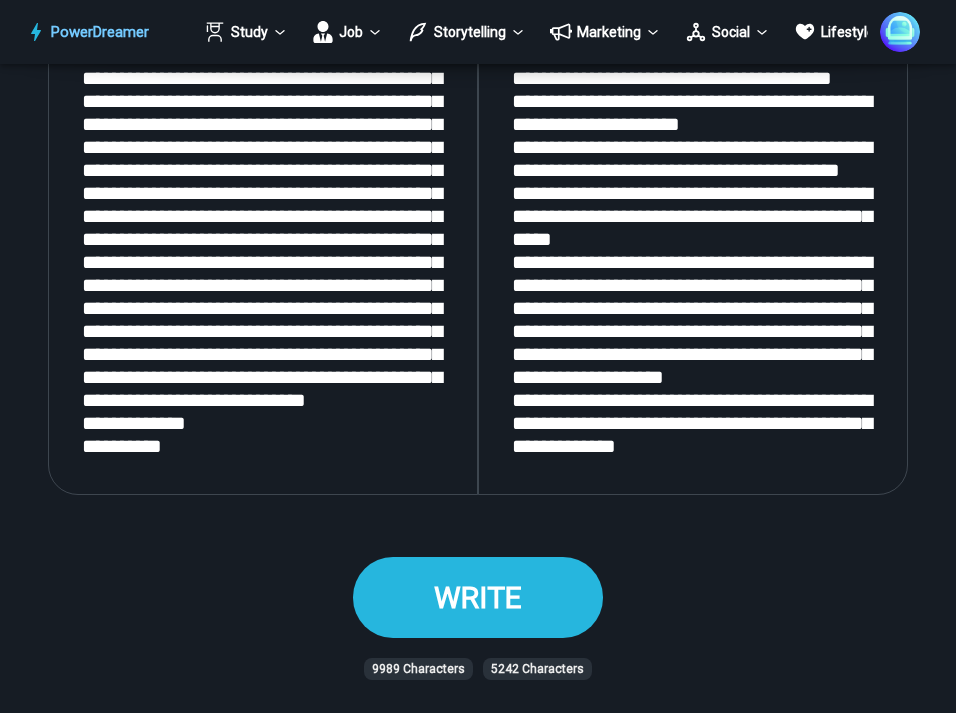 type on "**********" 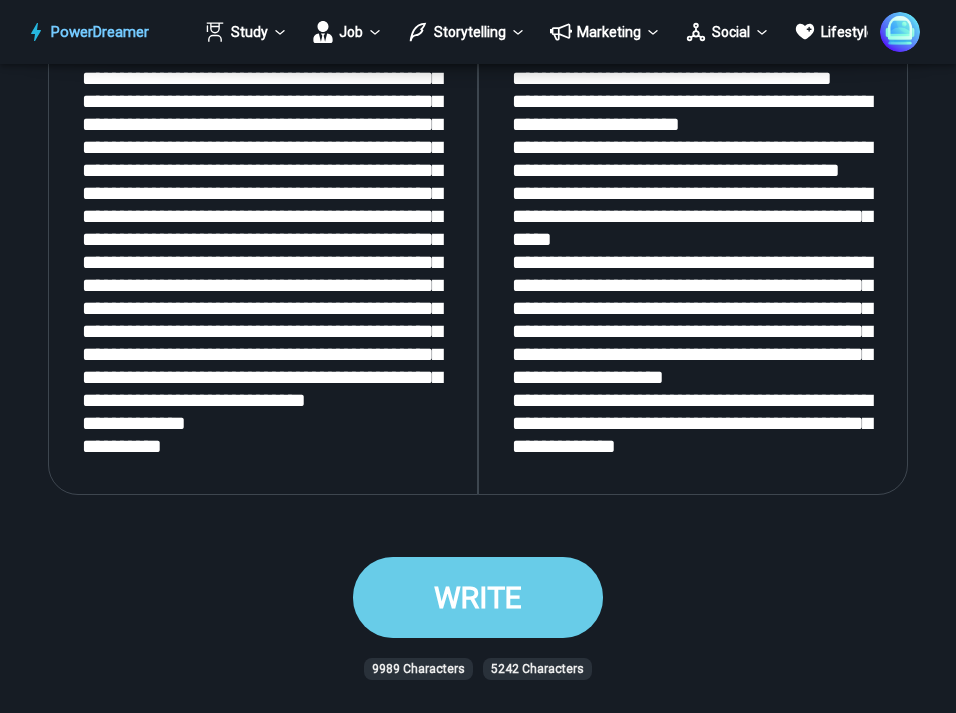 click on "WRITE" at bounding box center [478, 597] 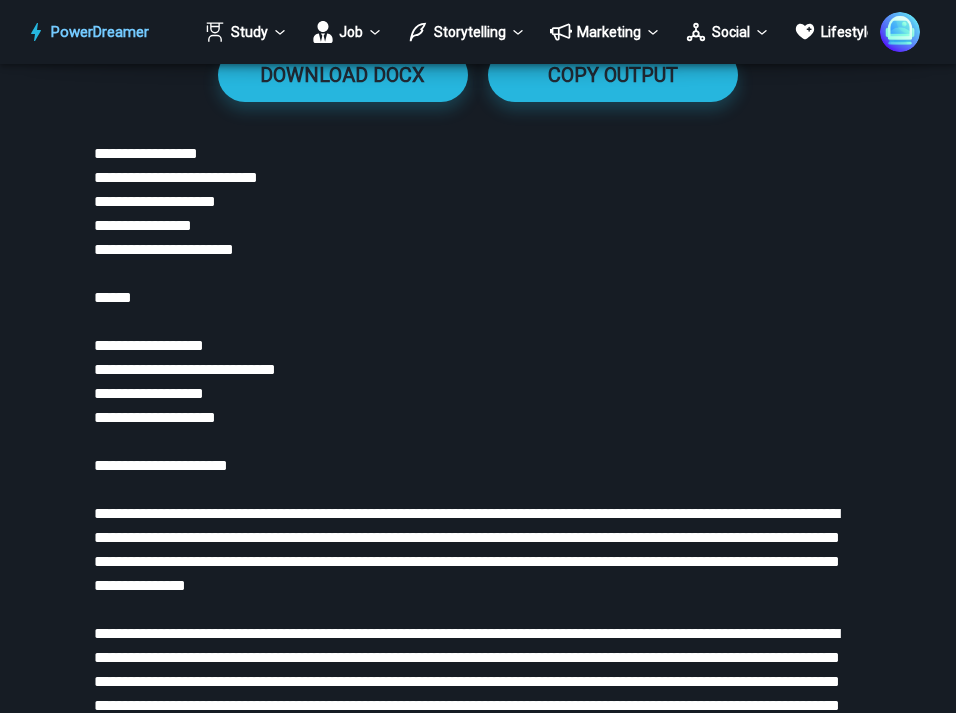scroll, scrollTop: 2782, scrollLeft: 0, axis: vertical 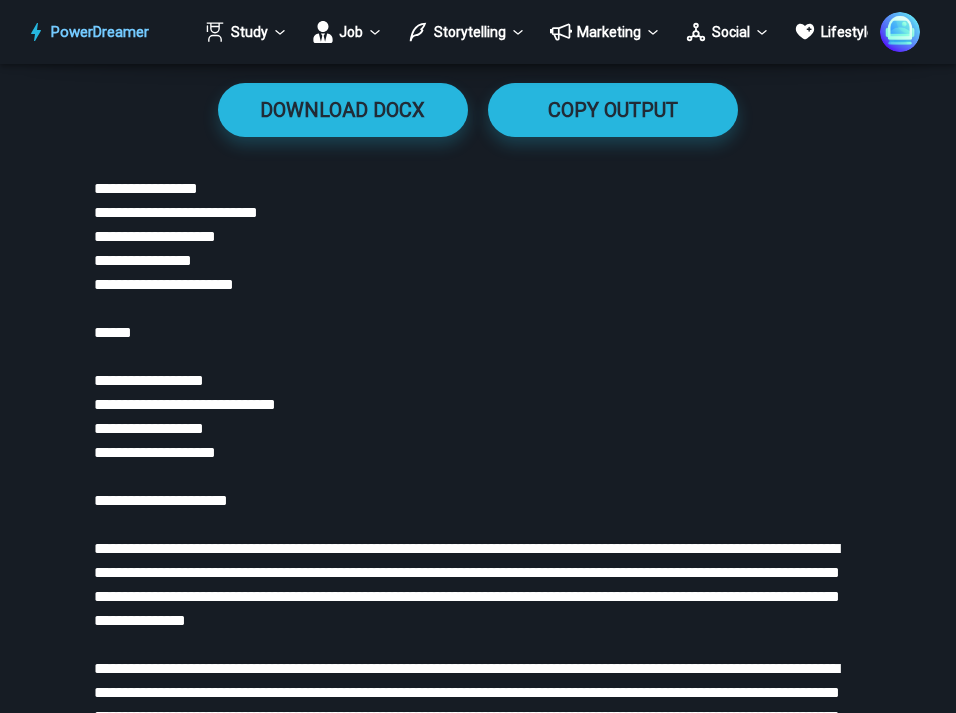 click at bounding box center [478, 849] 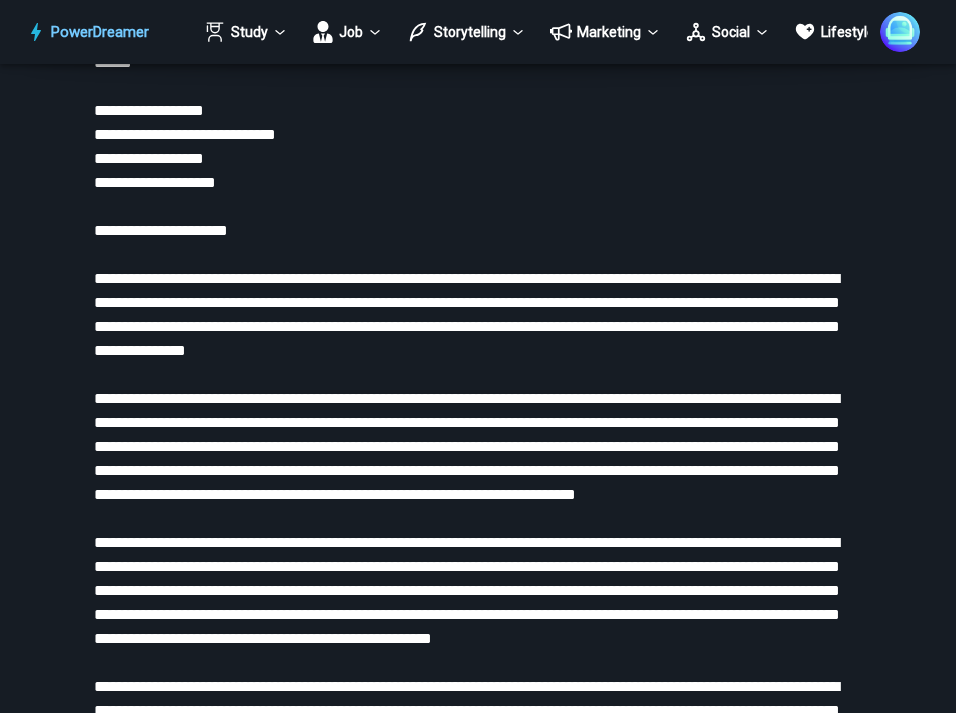 scroll, scrollTop: 3881, scrollLeft: 0, axis: vertical 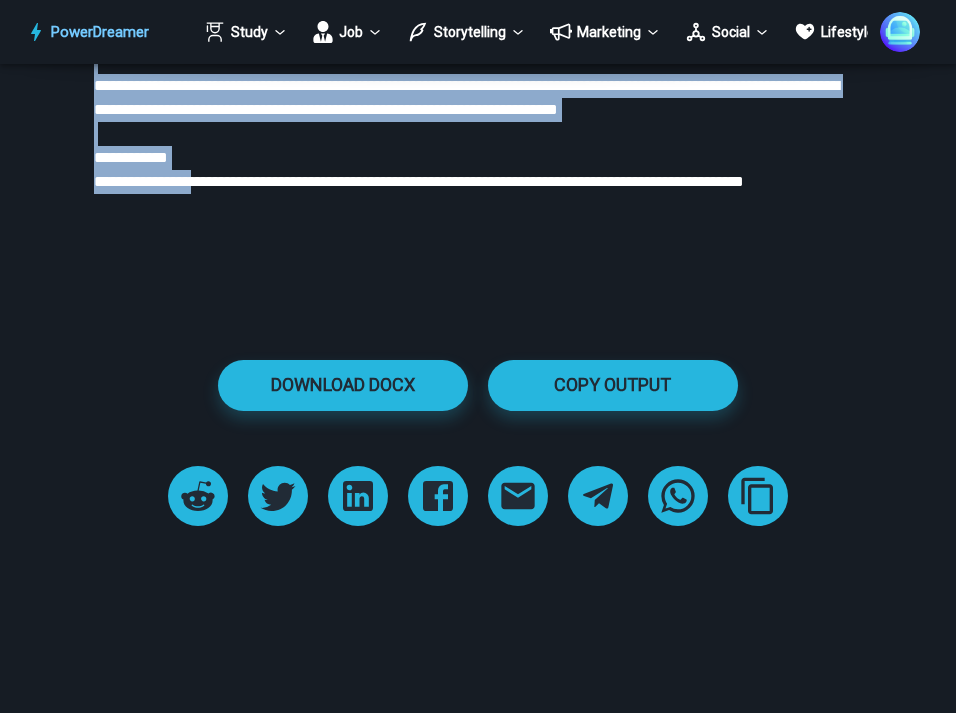 drag, startPoint x: 93, startPoint y: 204, endPoint x: 215, endPoint y: 308, distance: 160.3122 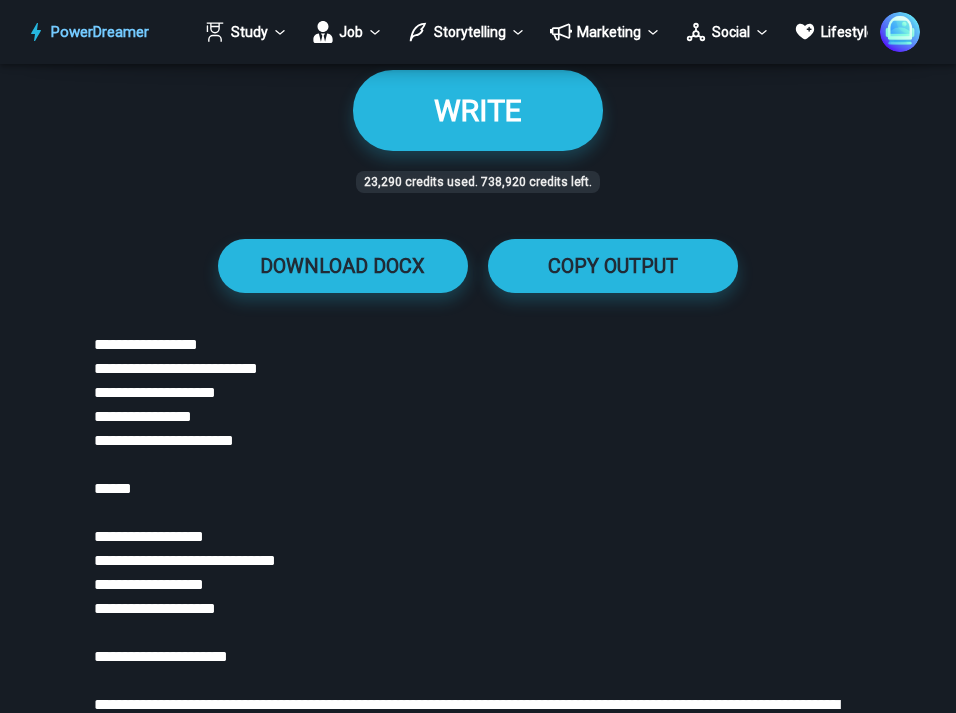 scroll, scrollTop: 2935, scrollLeft: 0, axis: vertical 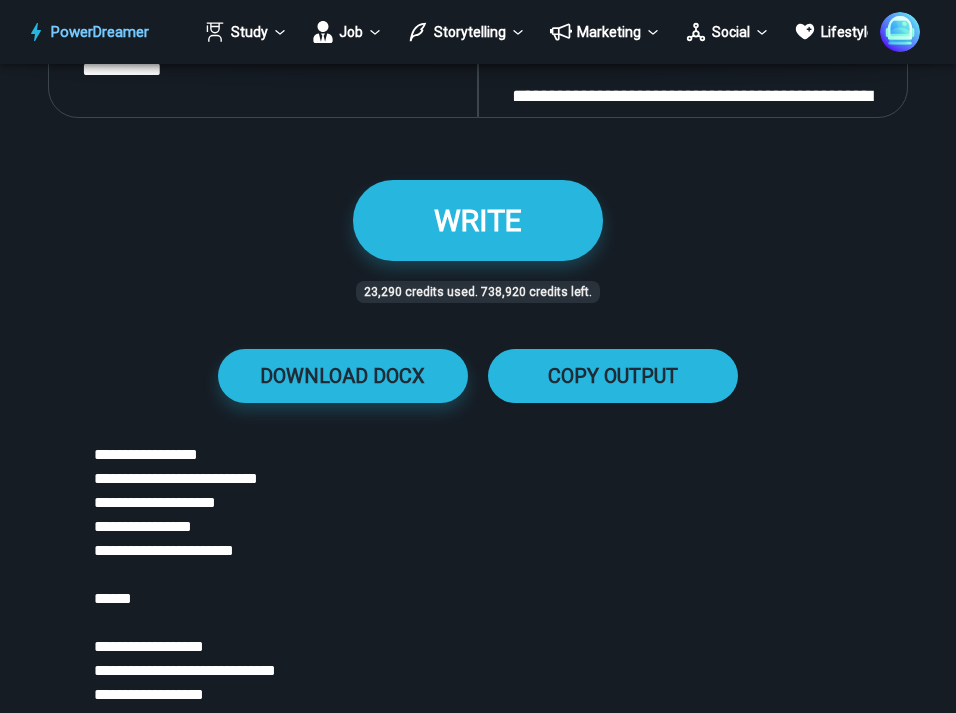 click on "COPY OUTPUT" at bounding box center [613, 376] 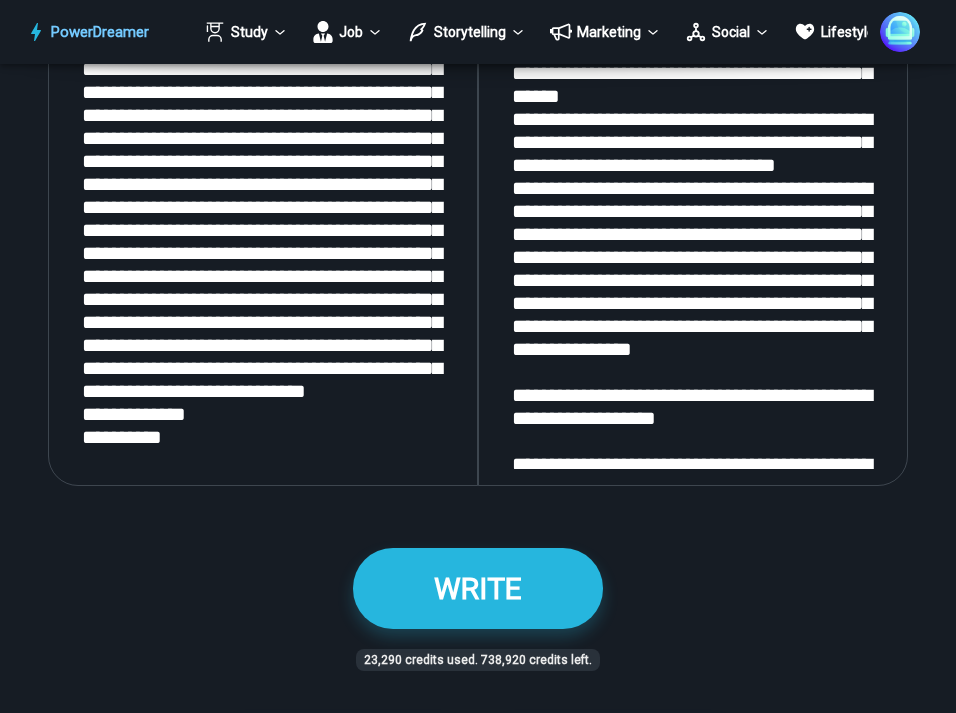 scroll, scrollTop: 2777, scrollLeft: 0, axis: vertical 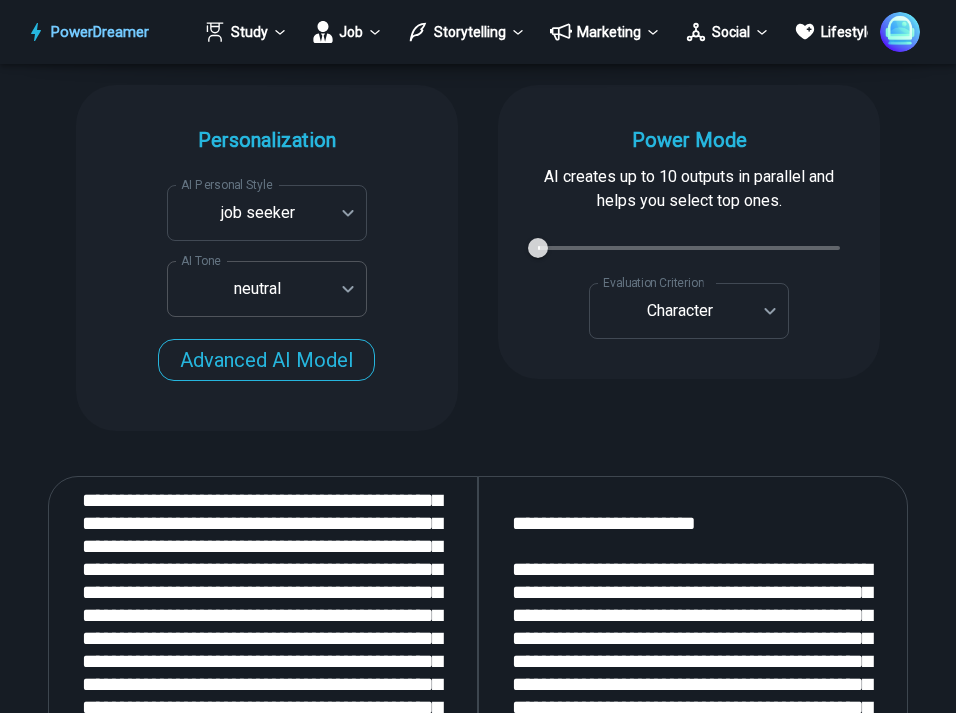 click on "PowerDreamer Study Job Storytelling Marketing Social Lifestyle Earn AI Cover Letter Generator Get cover letters tailored for each job opening in seconds START Faster with PowerDreamer 212,742  AI-Generated Outputs.  50,000+ Users. 60+ AI Tools. PowerDreamer saved me a ton of stress and even more time. Highly recommend. [PERSON_NAME] is a writer and producer with experience at Morning Rush, [US_STATE] PBS, Metro Weekly and The [US_STATE] Times I received a job offer [DATE] that your awesome website helped me get. Thank you! I will be singing your praises. [PERSON_NAME] signed up to PowerDreamer [DATE] and received his job offer [DATE] Absolutely love this program!! I'm usually hesitant to pay for anything without being able to try it for free first. However, I was desperate to get resume writing help and this program far exceeded my expectations! I have been telling anyone I know looking for a job to try it. [PERSON_NAME] [PERSON_NAME], Product Manager in E-Commerce [PERSON_NAME] [PERSON_NAME] [PERSON_NAME] AI Tone" at bounding box center [478, 2249] 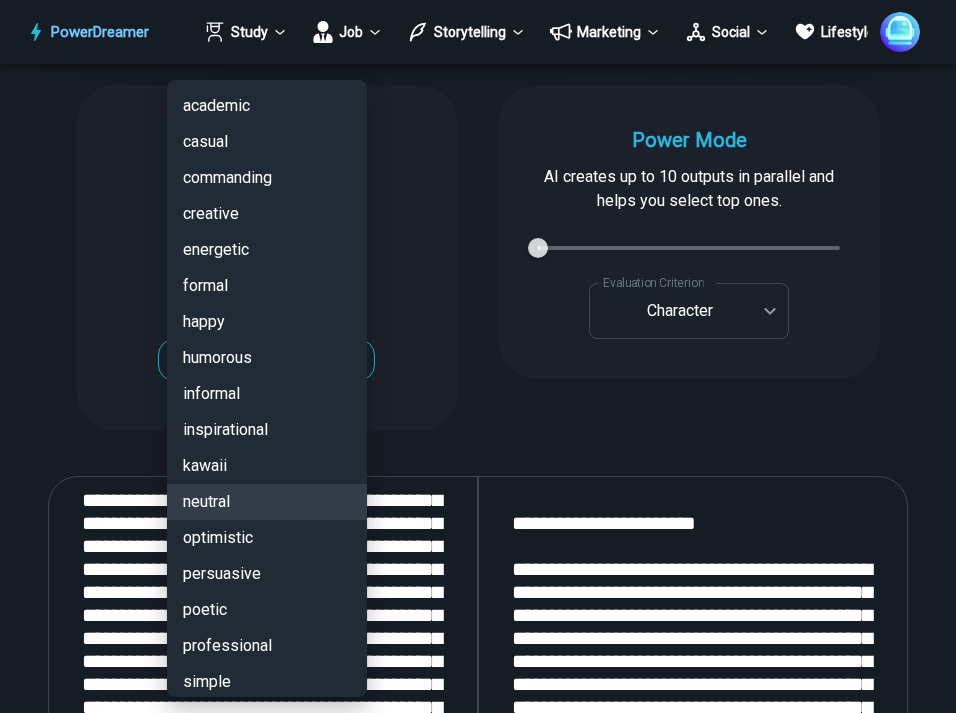 click at bounding box center (478, 356) 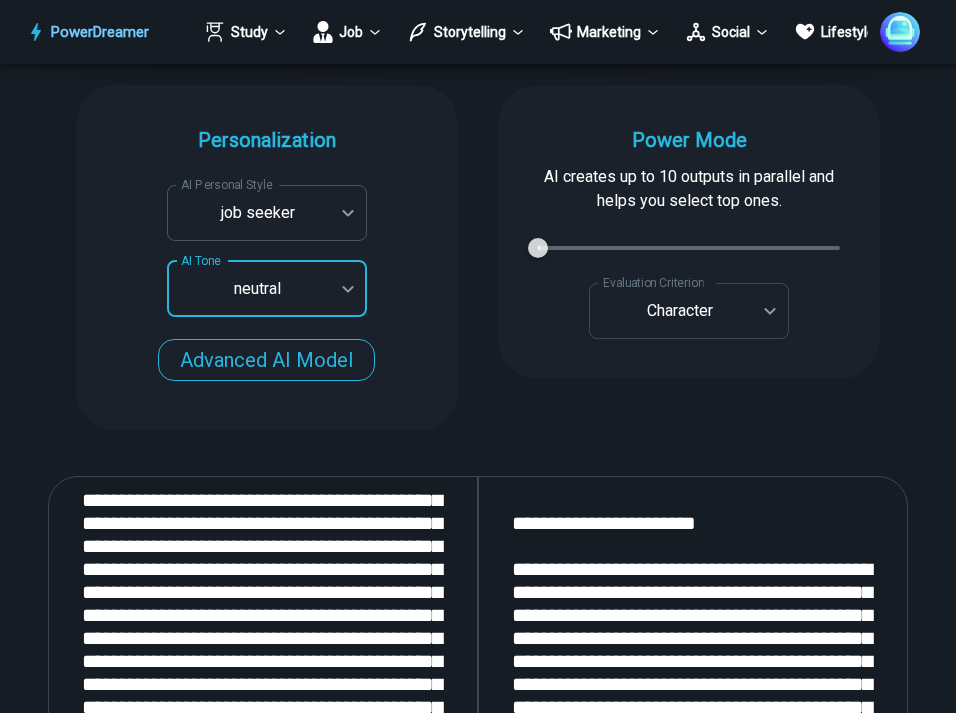 click on "PowerDreamer Study Job Storytelling Marketing Social Lifestyle Earn AI Cover Letter Generator Get cover letters tailored for each job opening in seconds START Faster with PowerDreamer 212,742  AI-Generated Outputs.  50,000+ Users. 60+ AI Tools. PowerDreamer saved me a ton of stress and even more time. Highly recommend. [PERSON_NAME] is a writer and producer with experience at Morning Rush, [US_STATE] PBS, Metro Weekly and The [US_STATE] Times I received a job offer [DATE] that your awesome website helped me get. Thank you! I will be singing your praises. [PERSON_NAME] signed up to PowerDreamer [DATE] and received his job offer [DATE] Absolutely love this program!! I'm usually hesitant to pay for anything without being able to try it for free first. However, I was desperate to get resume writing help and this program far exceeded my expectations! I have been telling anyone I know looking for a job to try it. [PERSON_NAME] [PERSON_NAME], Product Manager in E-Commerce [PERSON_NAME] [PERSON_NAME] [PERSON_NAME] AI Tone" at bounding box center [478, 2249] 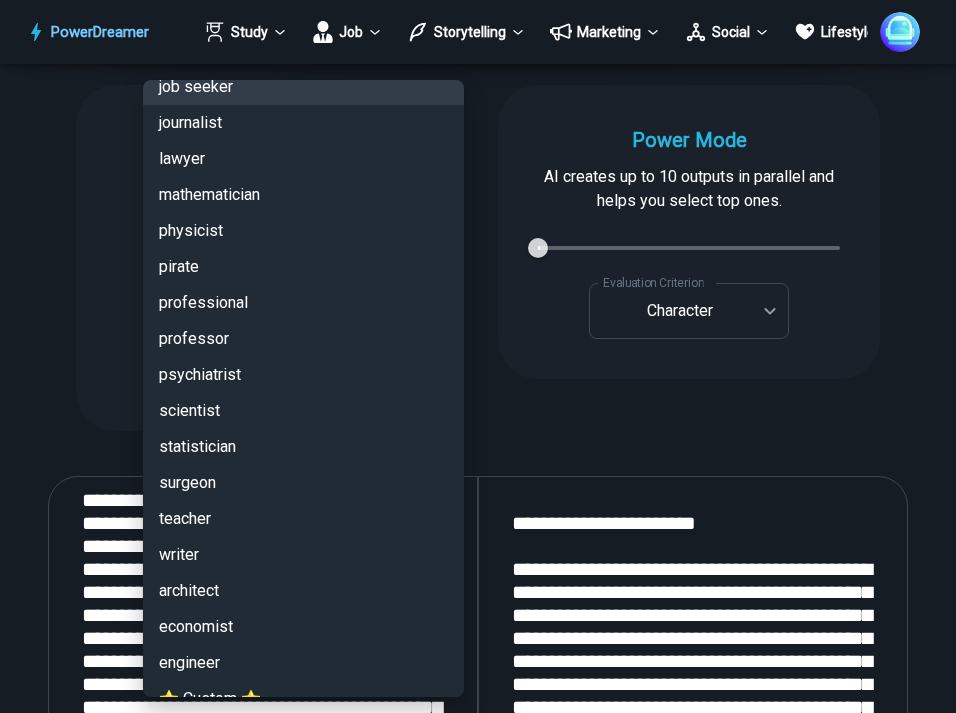 scroll, scrollTop: 4691, scrollLeft: 0, axis: vertical 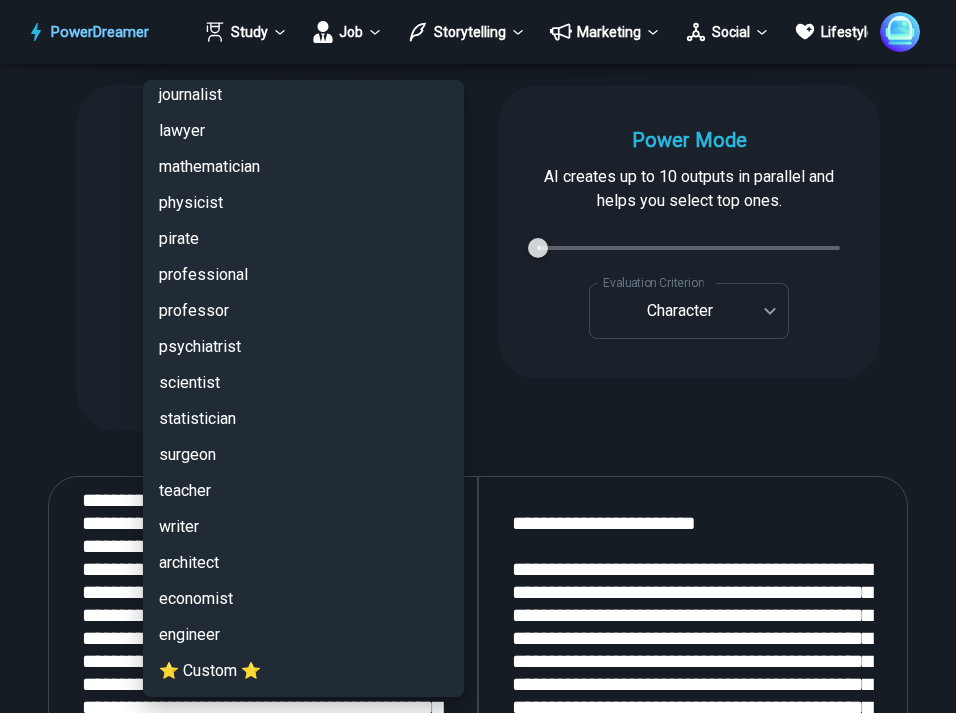 click on "teacher" at bounding box center (303, 491) 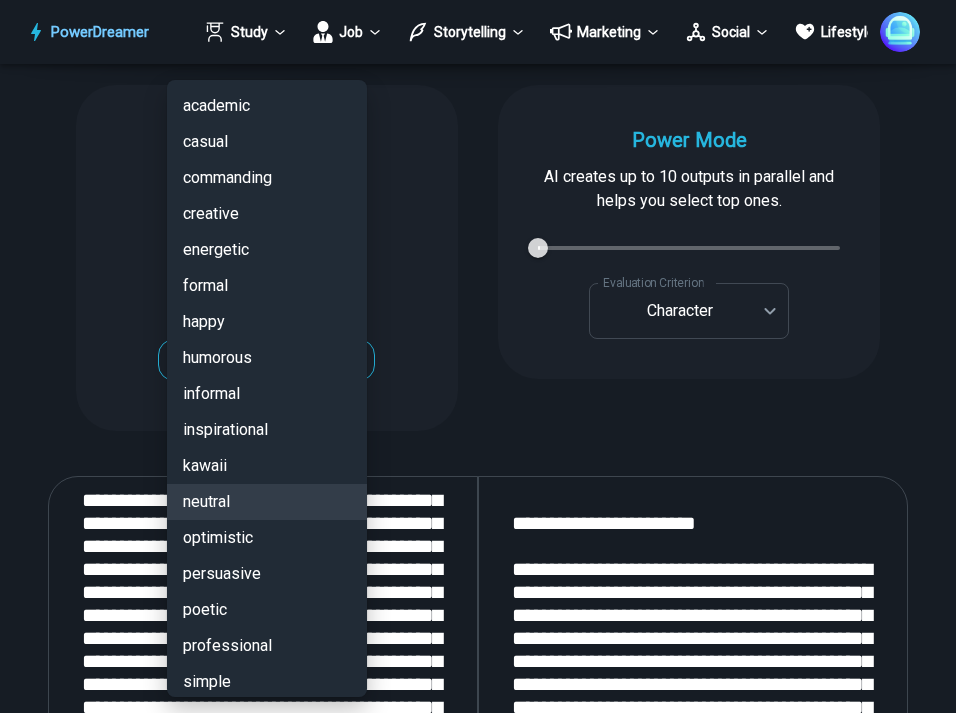 click on "PowerDreamer Study Job Storytelling Marketing Social Lifestyle Earn AI Cover Letter Generator Get cover letters tailored for each job opening in seconds START Faster with PowerDreamer 212,742  AI-Generated Outputs.  50,000+ Users. 60+ AI Tools. PowerDreamer saved me a ton of stress and even more time. Highly recommend. [PERSON_NAME] is a writer and producer with experience at Morning Rush, [US_STATE] PBS, Metro Weekly and The [US_STATE] Times I received a job offer [DATE] that your awesome website helped me get. Thank you! I will be singing your praises. [PERSON_NAME] signed up to PowerDreamer [DATE] and received his job offer [DATE] Absolutely love this program!! I'm usually hesitant to pay for anything without being able to try it for free first. However, I was desperate to get resume writing help and this program far exceeded my expectations! I have been telling anyone I know looking for a job to try it. [PERSON_NAME] [PERSON_NAME], Product Manager in E-Commerce [PERSON_NAME] [PERSON_NAME] [PERSON_NAME] teacher" at bounding box center [478, 2249] 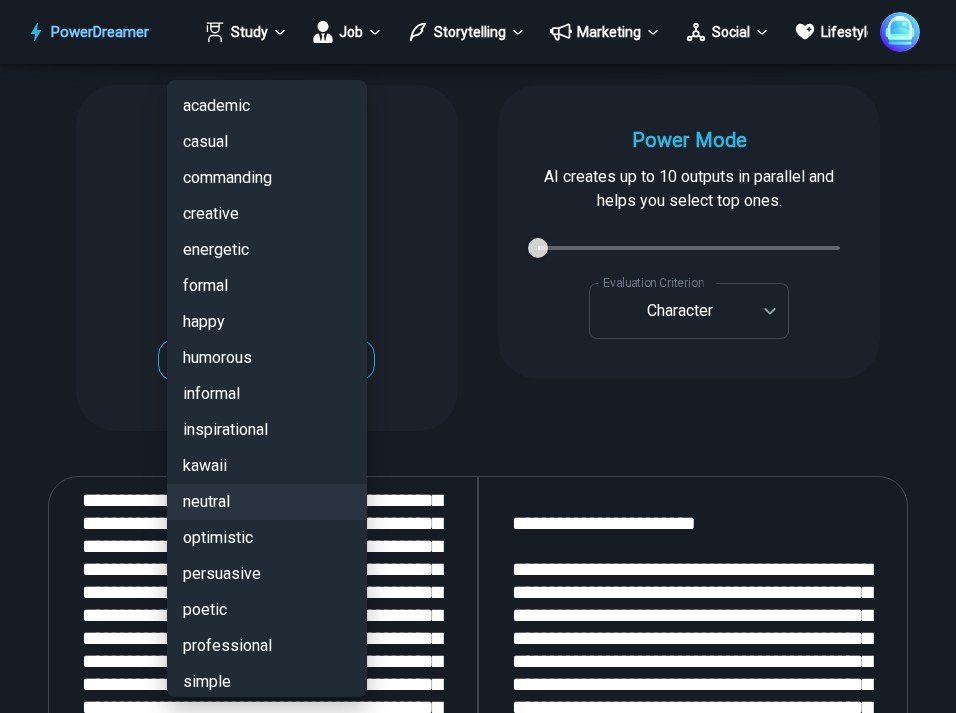 scroll, scrollTop: 119, scrollLeft: 0, axis: vertical 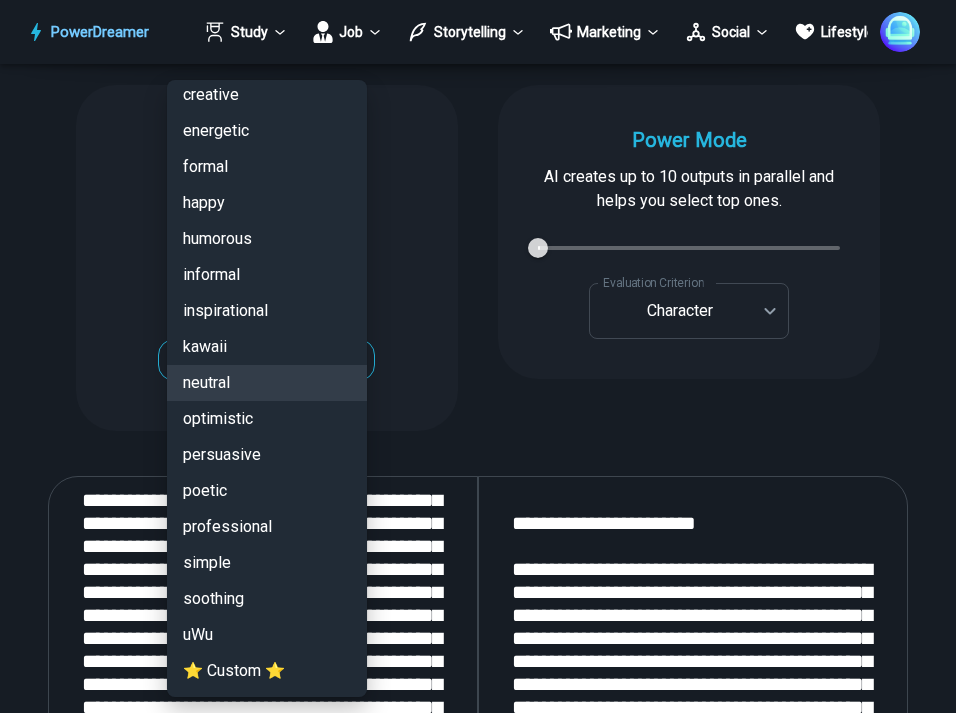 click on "professional" at bounding box center [267, 527] 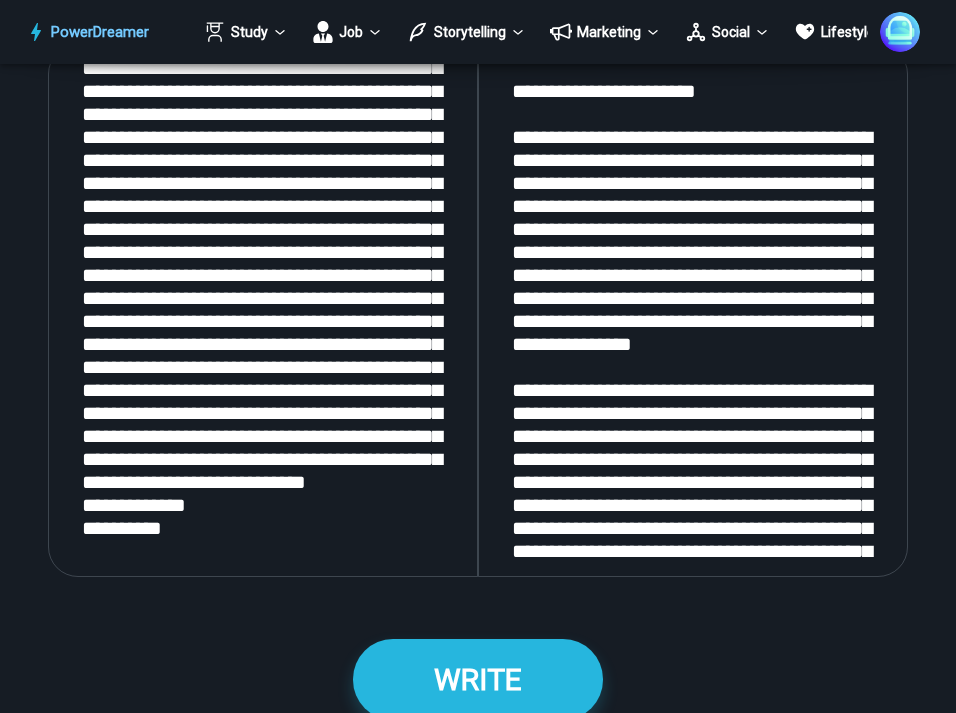 scroll, scrollTop: 2883, scrollLeft: 0, axis: vertical 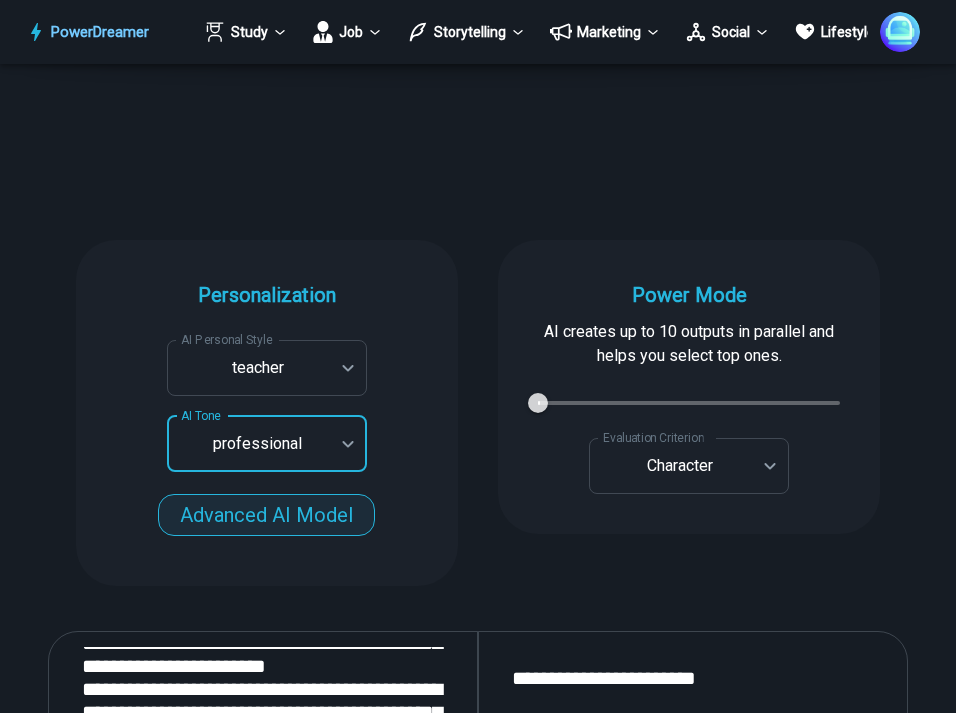 click on "Advanced AI Model" at bounding box center (266, 515) 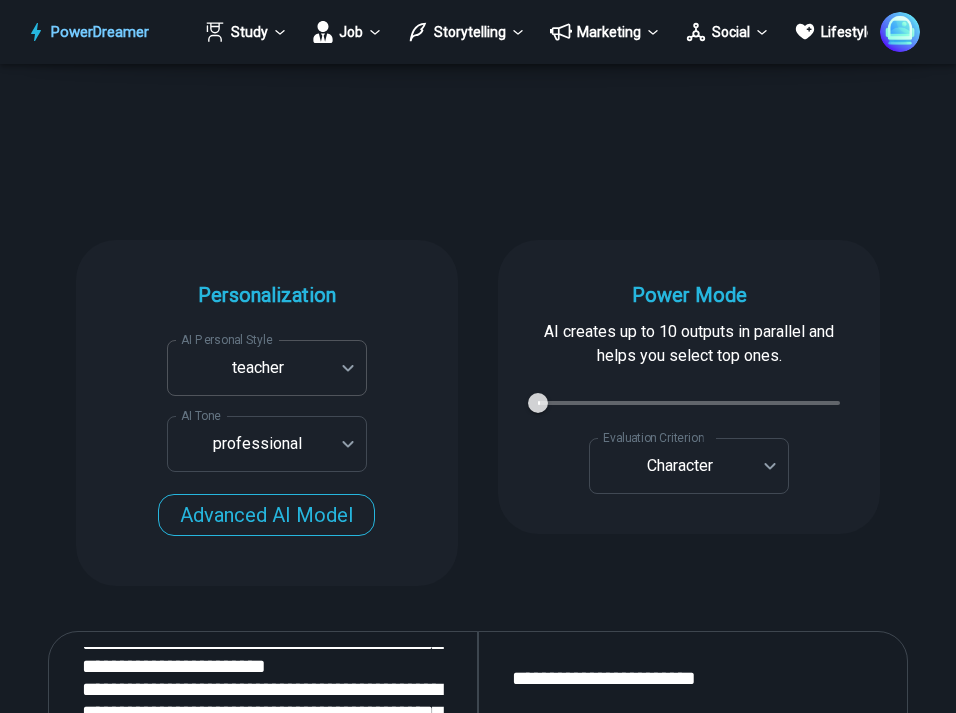 click on "PowerDreamer Study Job Storytelling Marketing Social Lifestyle Earn AI Cover Letter Generator Get cover letters tailored for each job opening in seconds START Faster with PowerDreamer 212,742  AI-Generated Outputs.  50,000+ Users. 60+ AI Tools. PowerDreamer saved me a ton of stress and even more time. Highly recommend. [PERSON_NAME] is a writer and producer with experience at Morning Rush, [US_STATE] PBS, Metro Weekly and The [US_STATE] Times I received a job offer [DATE] that your awesome website helped me get. Thank you! I will be singing your praises. [PERSON_NAME] signed up to PowerDreamer [DATE] and received his job offer [DATE] Absolutely love this program!! I'm usually hesitant to pay for anything without being able to try it for free first. However, I was desperate to get resume writing help and this program far exceeded my expectations! I have been telling anyone I know looking for a job to try it. [PERSON_NAME] [PERSON_NAME], Product Manager in E-Commerce [PERSON_NAME] [PERSON_NAME] [PERSON_NAME] teacher" at bounding box center (478, 2404) 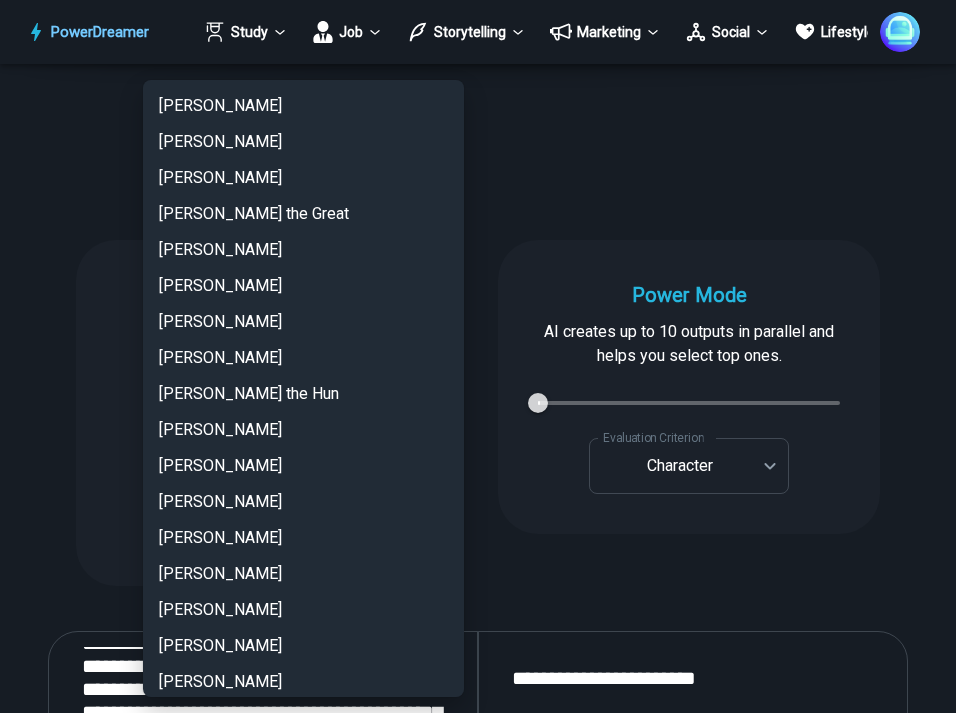 scroll, scrollTop: 4691, scrollLeft: 0, axis: vertical 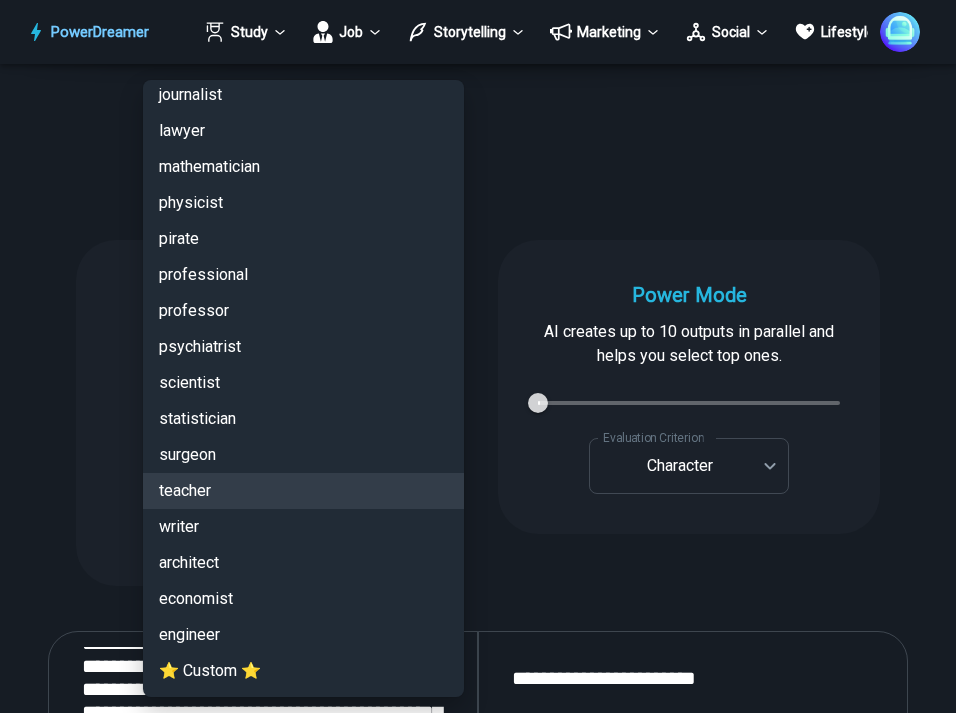 click at bounding box center [478, 356] 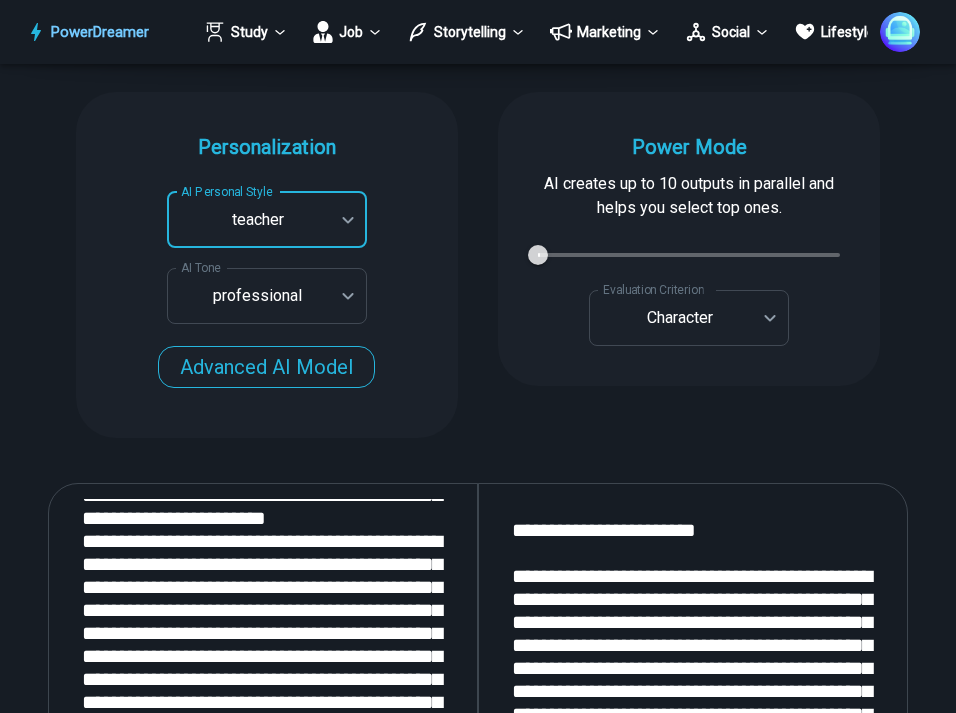 scroll, scrollTop: 2384, scrollLeft: 0, axis: vertical 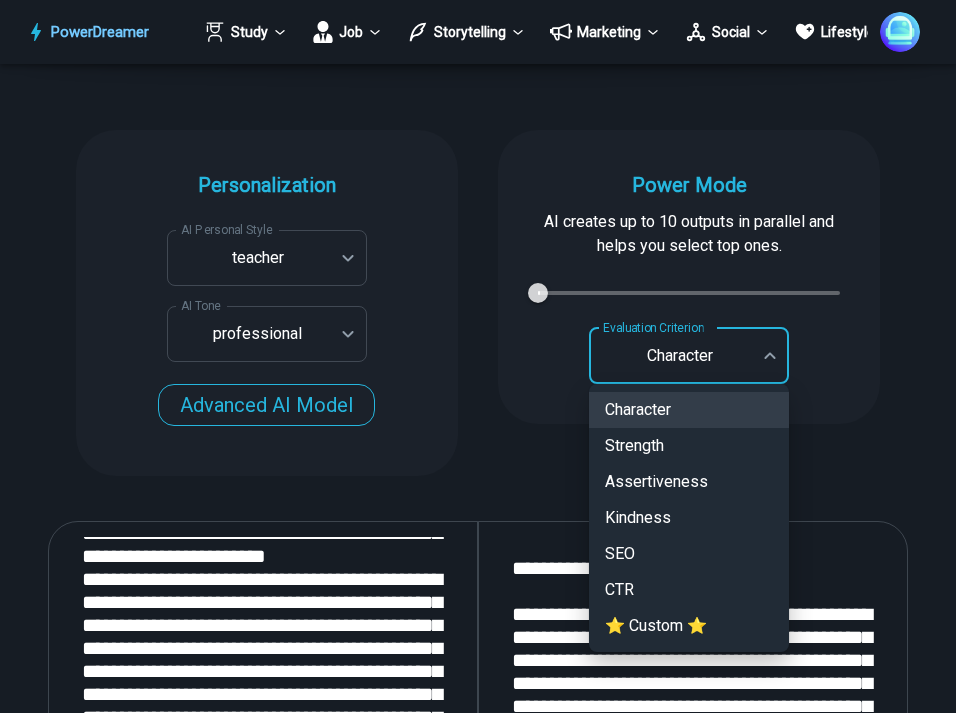 click on "PowerDreamer Study Job Storytelling Marketing Social Lifestyle Earn AI Cover Letter Generator Get cover letters tailored for each job opening in seconds START Faster with PowerDreamer 212,742  AI-Generated Outputs.  50,000+ Users. 60+ AI Tools. PowerDreamer saved me a ton of stress and even more time. Highly recommend. [PERSON_NAME] is a writer and producer with experience at Morning Rush, [US_STATE] PBS, Metro Weekly and The [US_STATE] Times I received a job offer [DATE] that your awesome website helped me get. Thank you! I will be singing your praises. [PERSON_NAME] signed up to PowerDreamer [DATE] and received his job offer [DATE] Absolutely love this program!! I'm usually hesitant to pay for anything without being able to try it for free first. However, I was desperate to get resume writing help and this program far exceeded my expectations! I have been telling anyone I know looking for a job to try it. [PERSON_NAME] [PERSON_NAME], Product Manager in E-Commerce [PERSON_NAME] [PERSON_NAME] [PERSON_NAME] teacher" at bounding box center [478, 2294] 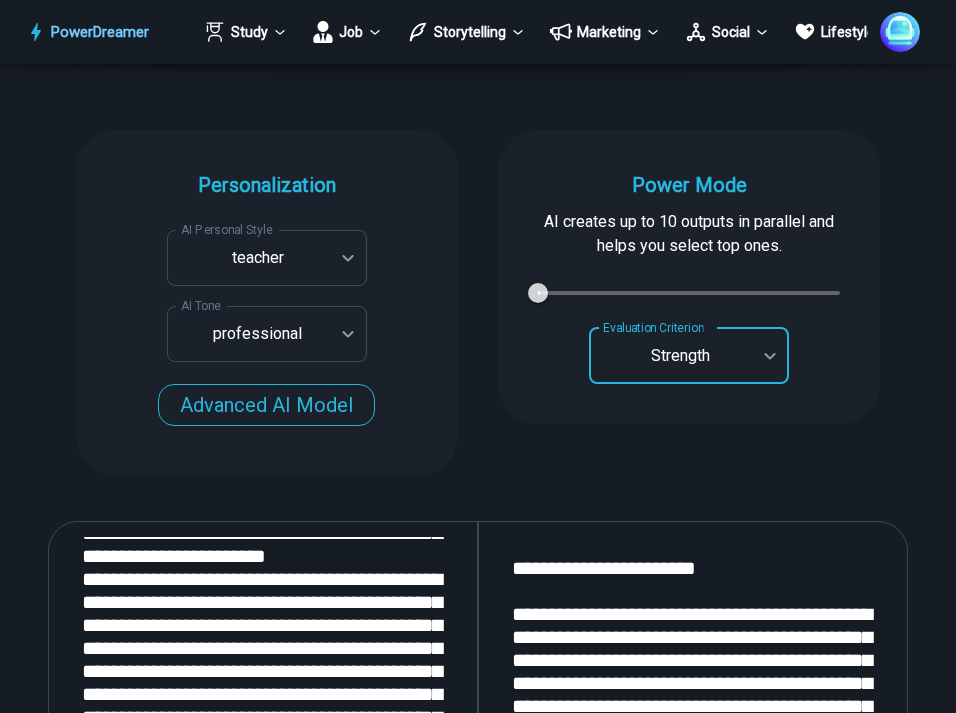 click on "1" at bounding box center (689, 293) 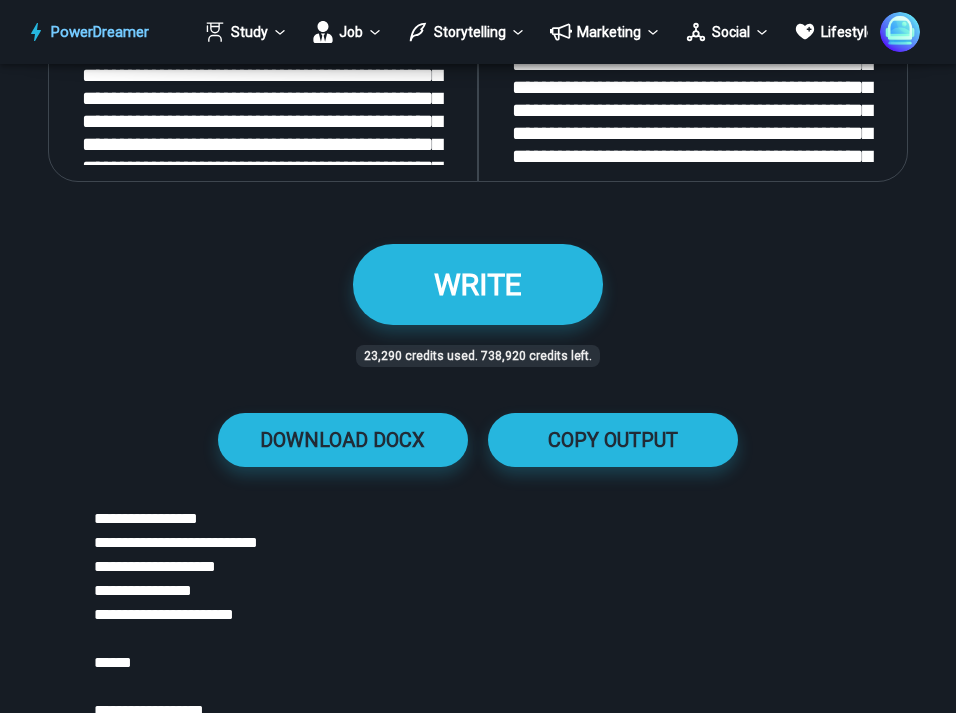 scroll, scrollTop: 3296, scrollLeft: 0, axis: vertical 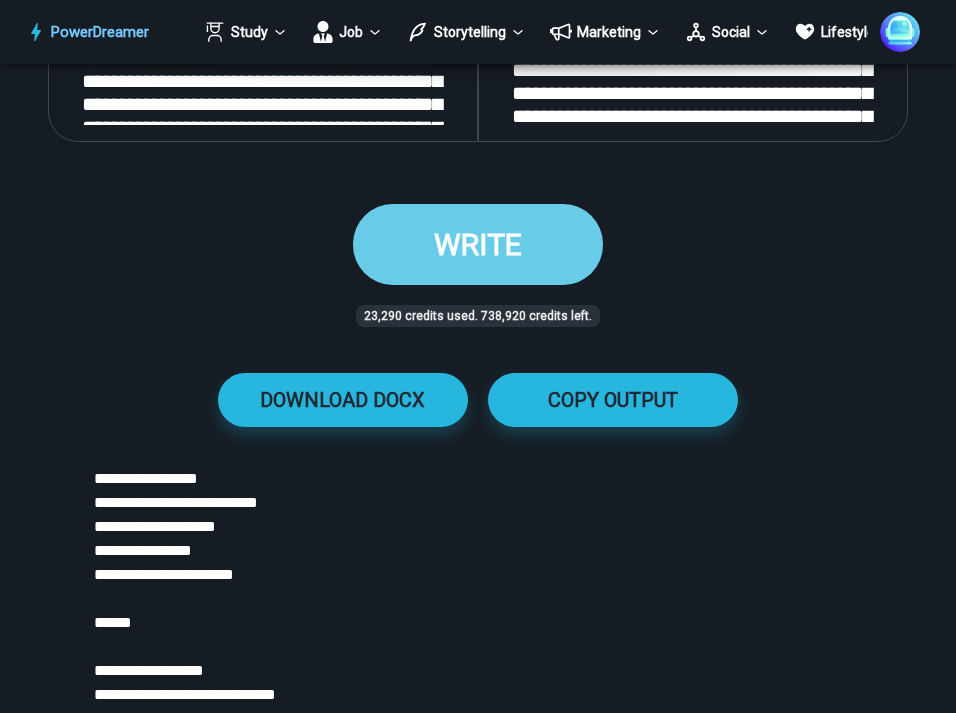 click on "WRITE" at bounding box center [478, 244] 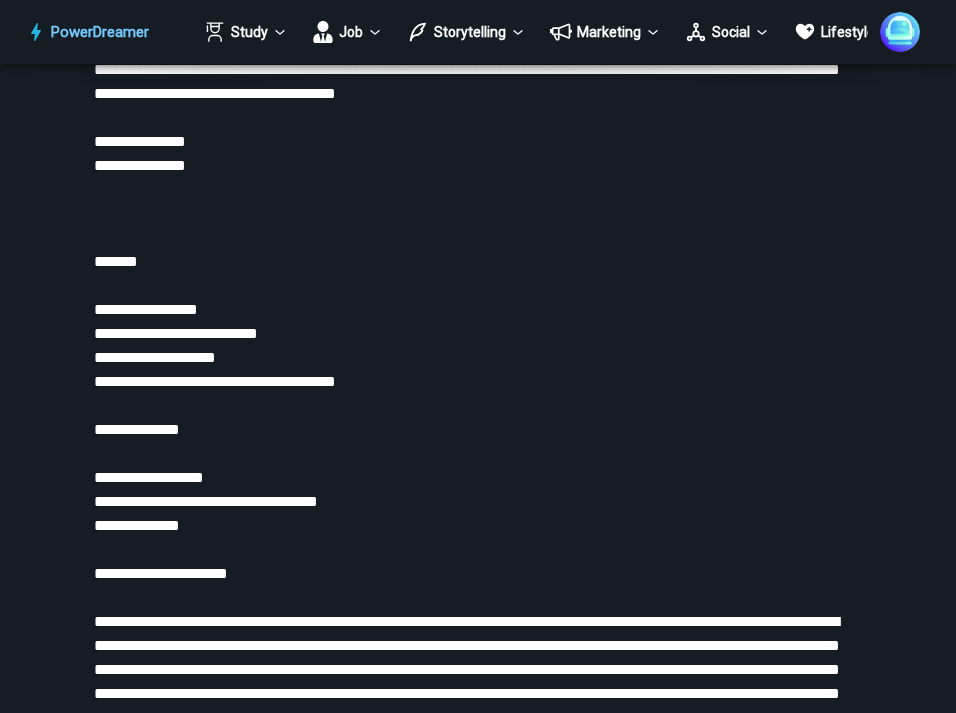 scroll, scrollTop: 11561, scrollLeft: 0, axis: vertical 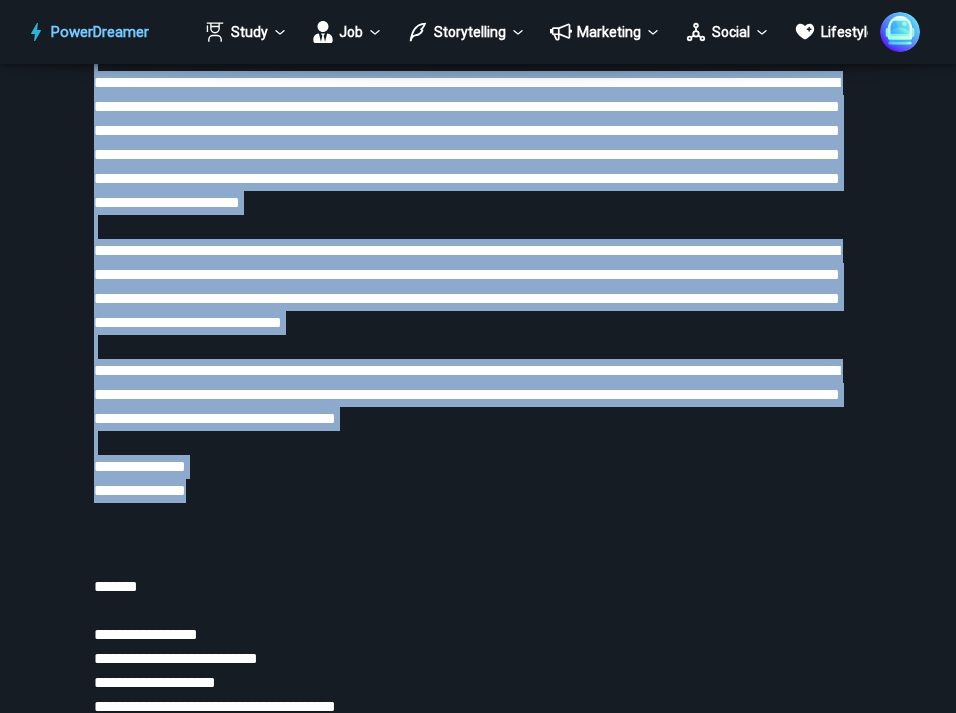 drag, startPoint x: 210, startPoint y: 547, endPoint x: 82, endPoint y: 225, distance: 346.5083 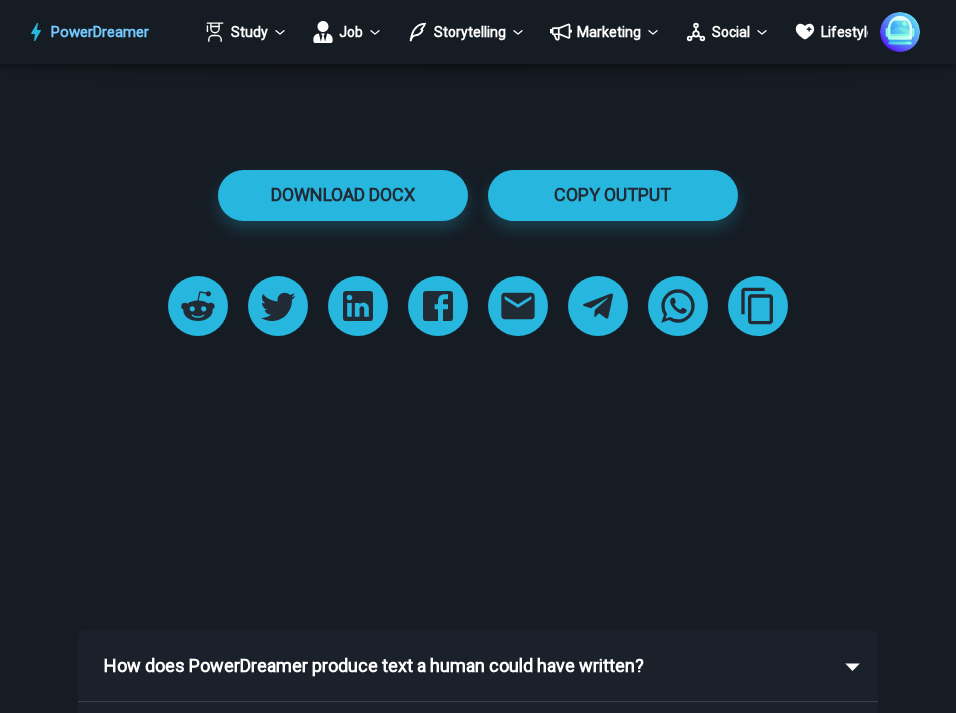 scroll, scrollTop: 13356, scrollLeft: 0, axis: vertical 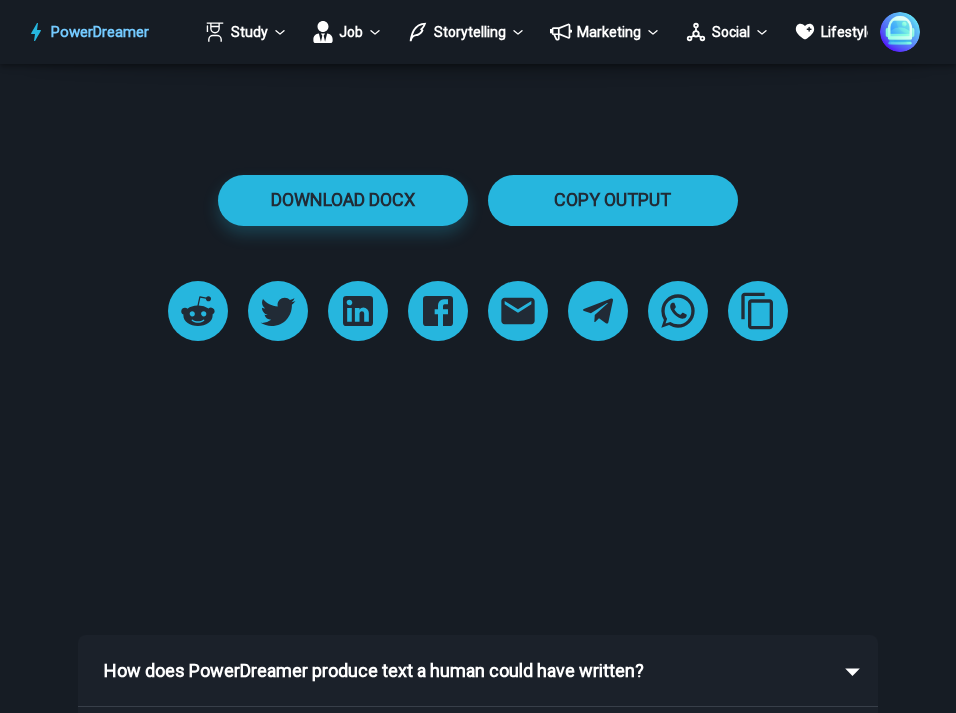 click on "COPY OUTPUT" at bounding box center (613, 200) 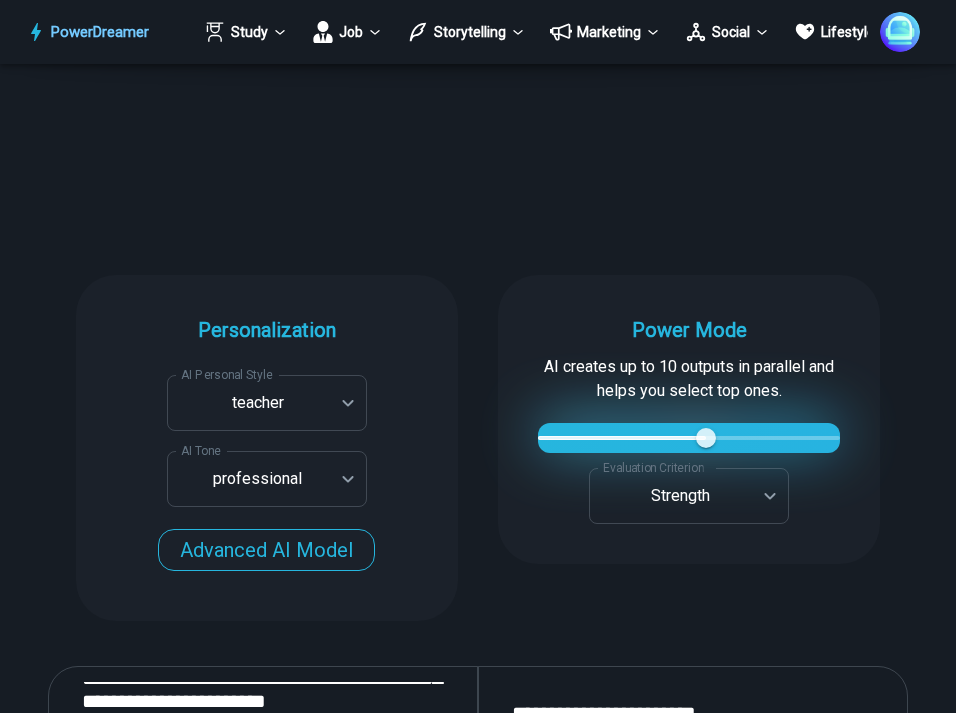 scroll, scrollTop: 2259, scrollLeft: 0, axis: vertical 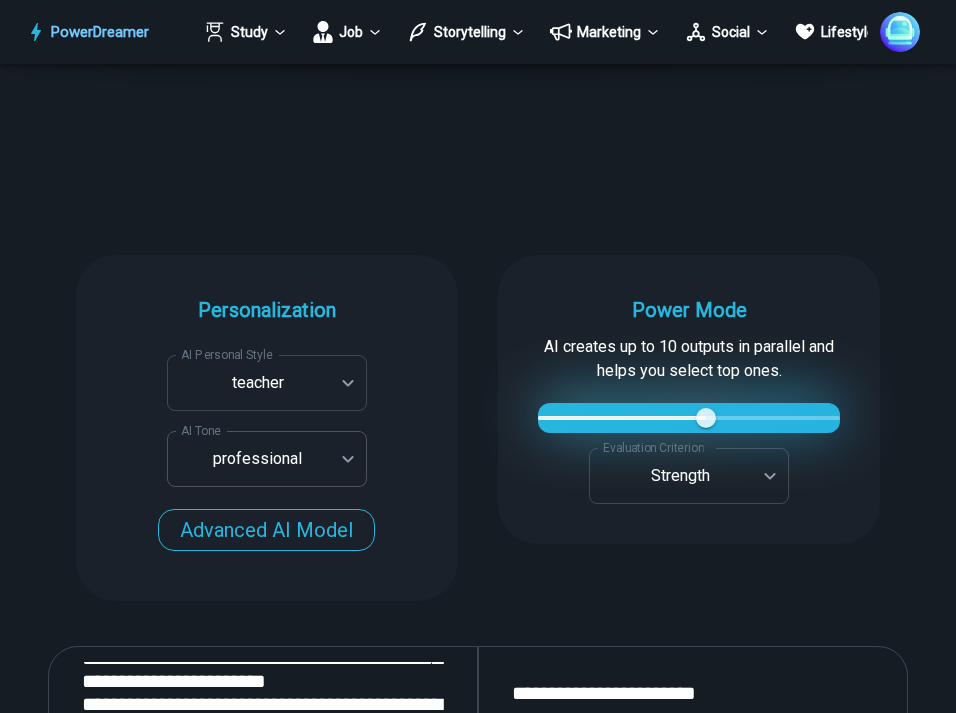 click on "PowerDreamer Study Job Storytelling Marketing Social Lifestyle Earn AI Cover Letter Generator Get cover letters tailored for each job opening in seconds START Faster with PowerDreamer 212,742  AI-Generated Outputs.  50,000+ Users. 60+ AI Tools. PowerDreamer saved me a ton of stress and even more time. Highly recommend. [PERSON_NAME] is a writer and producer with experience at Morning Rush, [US_STATE] PBS, Metro Weekly and The [US_STATE] Times I received a job offer [DATE] that your awesome website helped me get. Thank you! I will be singing your praises. [PERSON_NAME] signed up to PowerDreamer [DATE] and received his job offer [DATE] Absolutely love this program!! I'm usually hesitant to pay for anything without being able to try it for free first. However, I was desperate to get resume writing help and this program far exceeded my expectations! I have been telling anyone I know looking for a job to try it. [PERSON_NAME] [PERSON_NAME], Product Manager in E-Commerce [PERSON_NAME] [PERSON_NAME] [PERSON_NAME] teacher" at bounding box center (478, 6608) 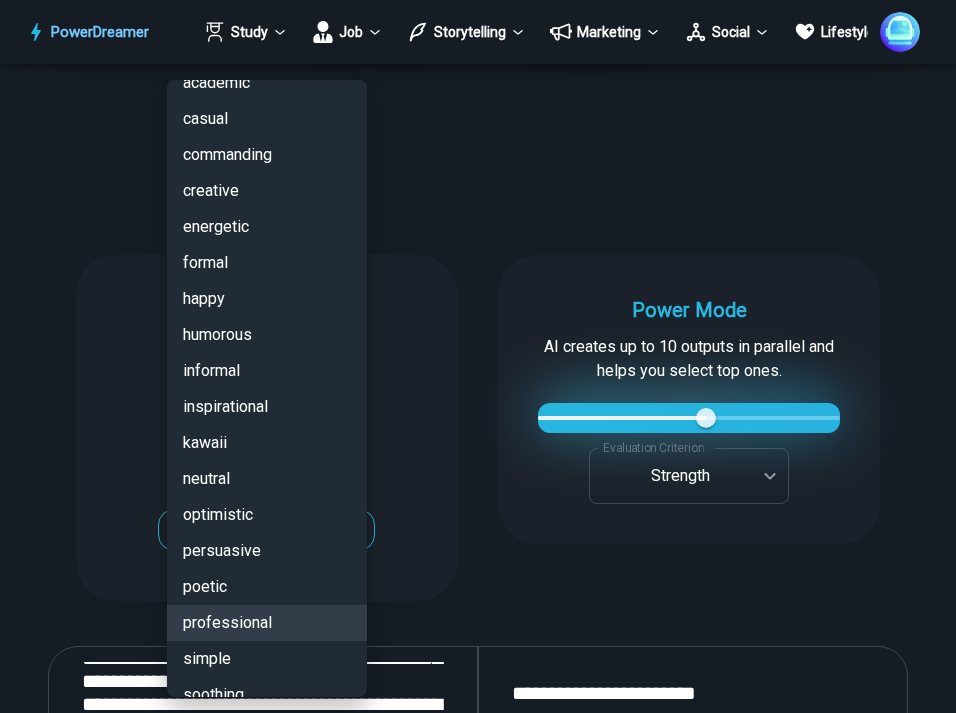 scroll, scrollTop: 119, scrollLeft: 0, axis: vertical 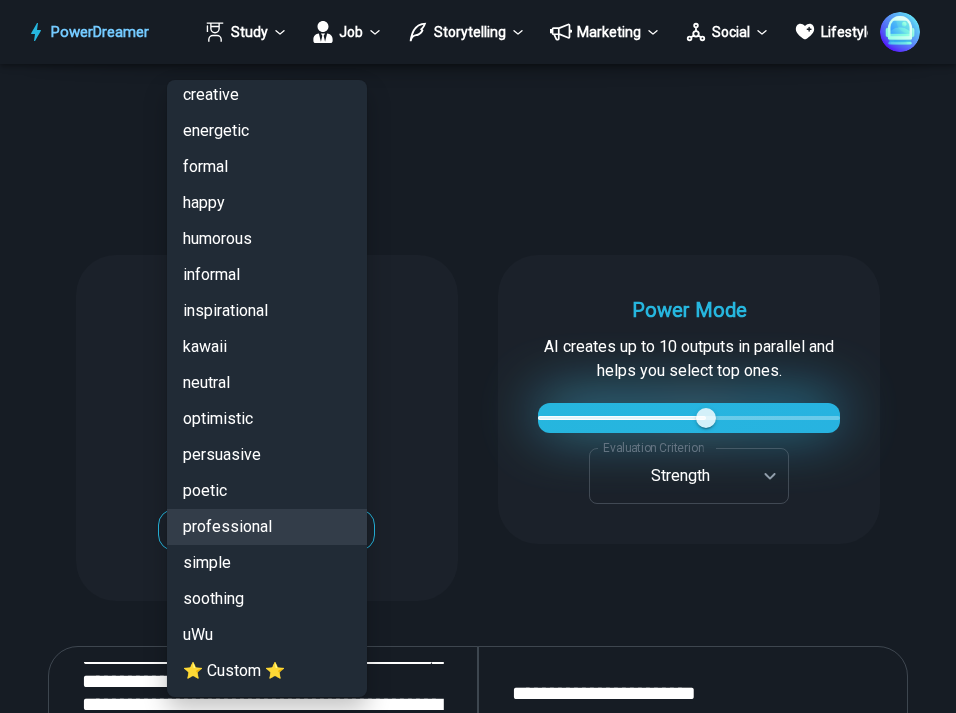 click at bounding box center (478, 356) 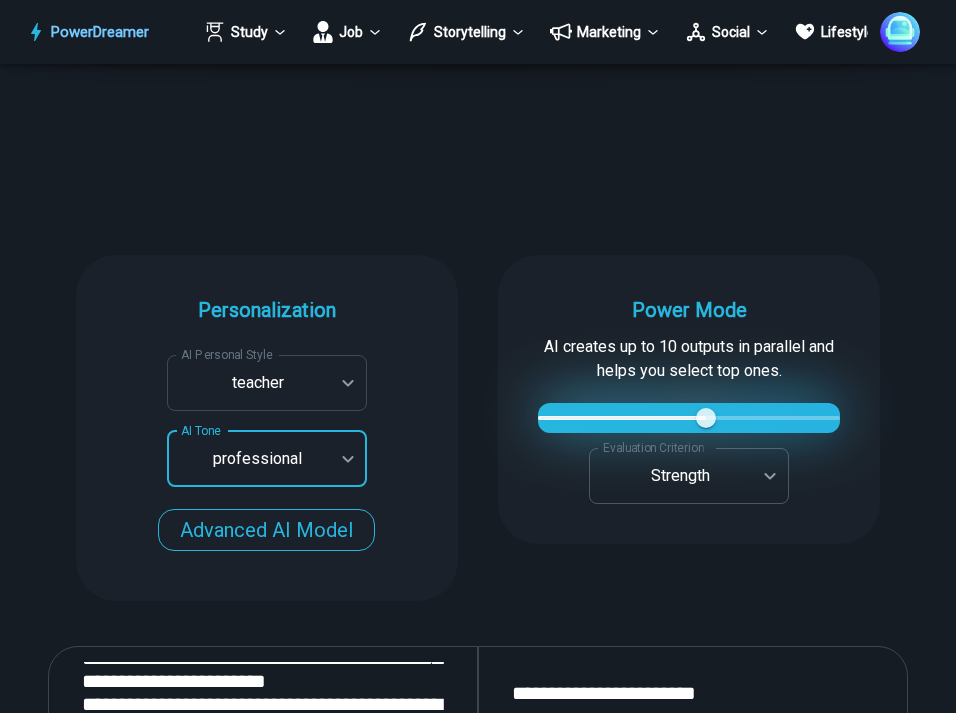 click on "PowerDreamer Study Job Storytelling Marketing Social Lifestyle Earn AI Cover Letter Generator Get cover letters tailored for each job opening in seconds START Faster with PowerDreamer 212,742  AI-Generated Outputs.  50,000+ Users. 60+ AI Tools. PowerDreamer saved me a ton of stress and even more time. Highly recommend. [PERSON_NAME] is a writer and producer with experience at Morning Rush, [US_STATE] PBS, Metro Weekly and The [US_STATE] Times I received a job offer [DATE] that your awesome website helped me get. Thank you! I will be singing your praises. [PERSON_NAME] signed up to PowerDreamer [DATE] and received his job offer [DATE] Absolutely love this program!! I'm usually hesitant to pay for anything without being able to try it for free first. However, I was desperate to get resume writing help and this program far exceeded my expectations! I have been telling anyone I know looking for a job to try it. [PERSON_NAME] [PERSON_NAME], Product Manager in E-Commerce [PERSON_NAME] [PERSON_NAME] [PERSON_NAME] teacher" at bounding box center [478, 6608] 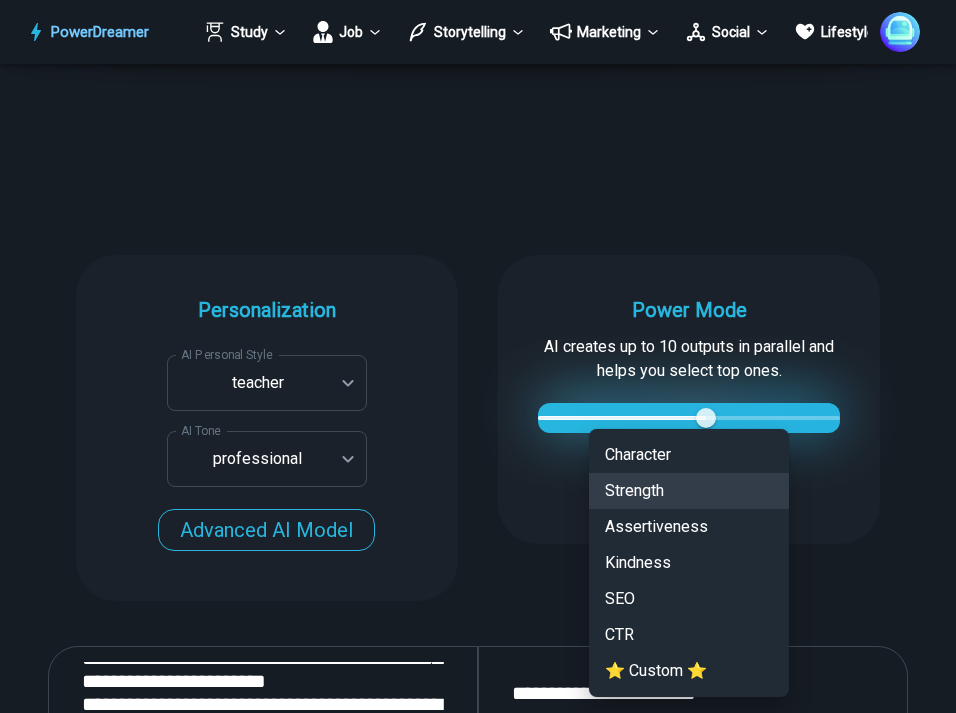 click at bounding box center (478, 356) 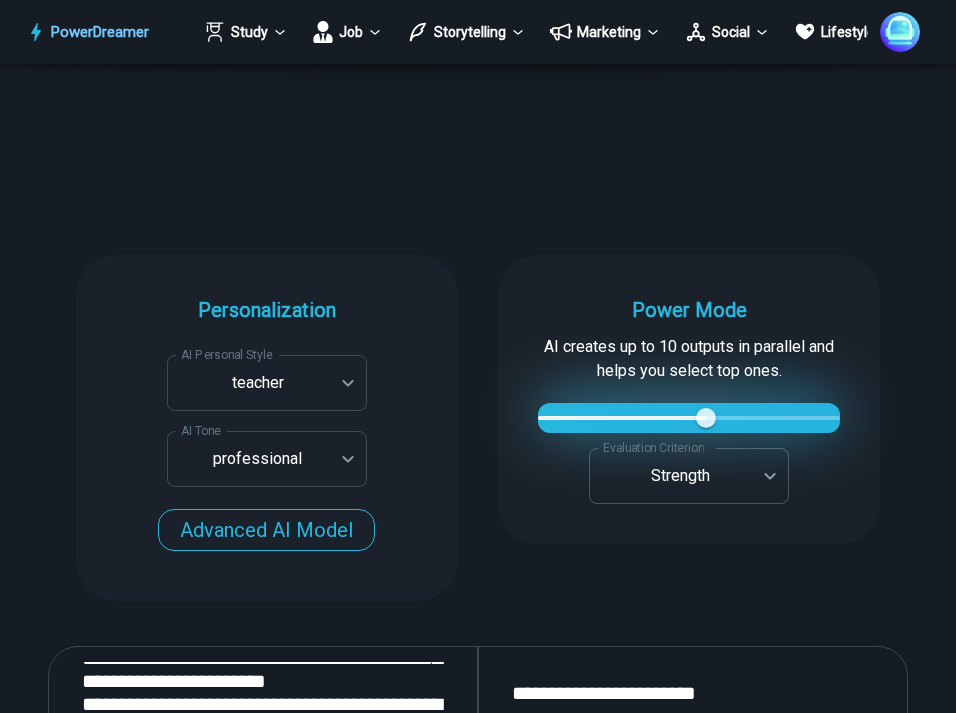 click on "PowerDreamer Study Job Storytelling Marketing Social Lifestyle Earn AI Cover Letter Generator Get cover letters tailored for each job opening in seconds START Faster with PowerDreamer 212,742  AI-Generated Outputs.  50,000+ Users. 60+ AI Tools. PowerDreamer saved me a ton of stress and even more time. Highly recommend. [PERSON_NAME] is a writer and producer with experience at Morning Rush, [US_STATE] PBS, Metro Weekly and The [US_STATE] Times I received a job offer [DATE] that your awesome website helped me get. Thank you! I will be singing your praises. [PERSON_NAME] signed up to PowerDreamer [DATE] and received his job offer [DATE] Absolutely love this program!! I'm usually hesitant to pay for anything without being able to try it for free first. However, I was desperate to get resume writing help and this program far exceeded my expectations! I have been telling anyone I know looking for a job to try it. [PERSON_NAME] [PERSON_NAME], Product Manager in E-Commerce [PERSON_NAME] [PERSON_NAME] [PERSON_NAME] teacher" at bounding box center (478, 6608) 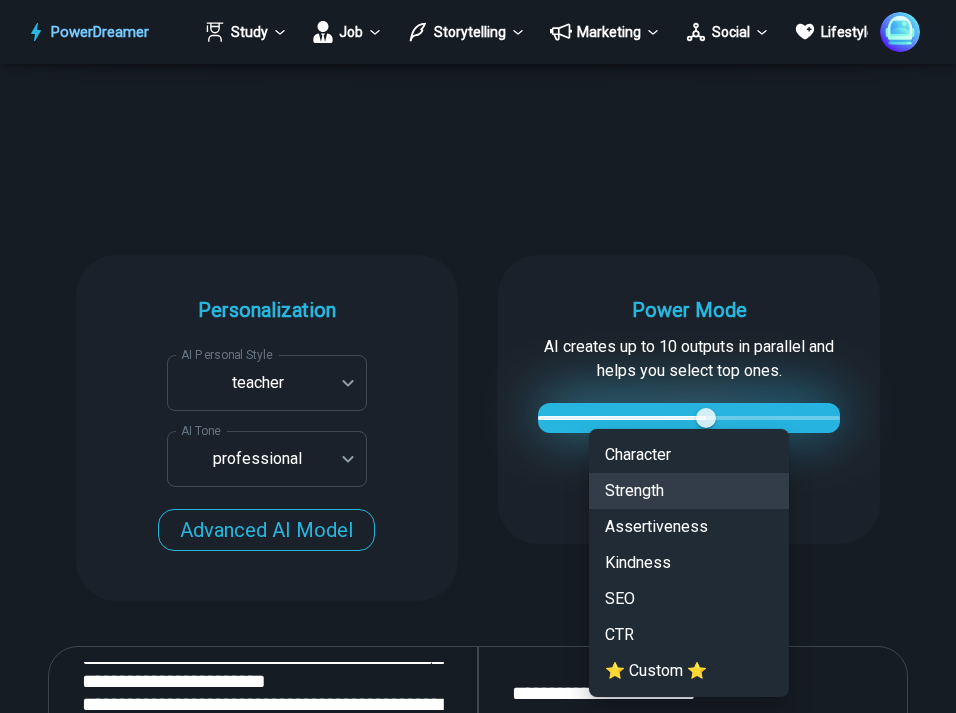 click at bounding box center [478, 356] 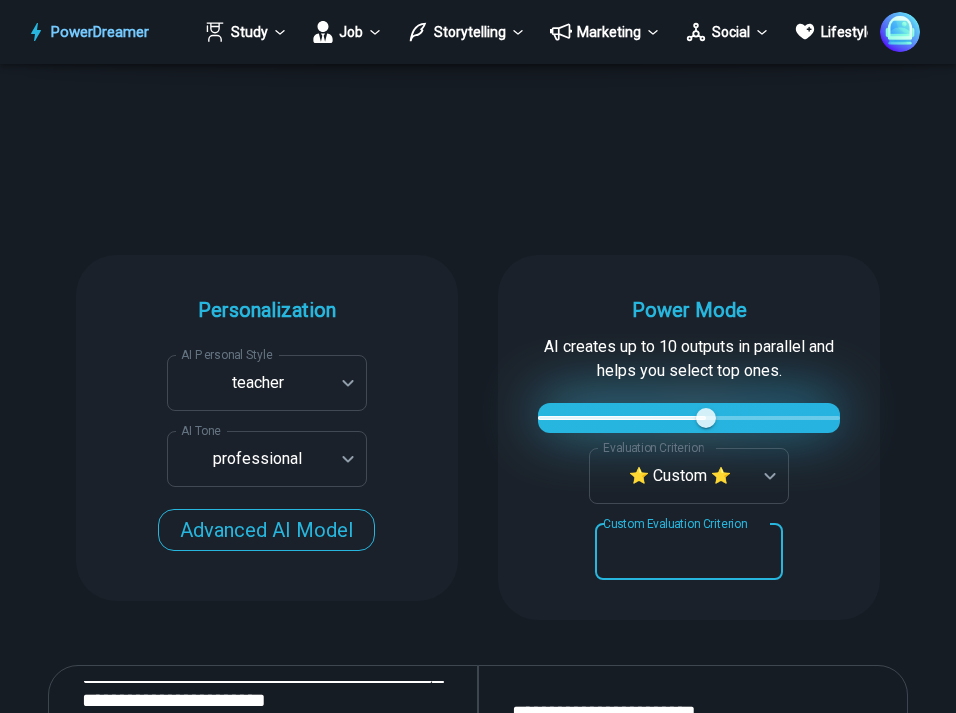 click on "Custom Evaluation Criterion Custom Evaluation Criterion" at bounding box center [689, 552] 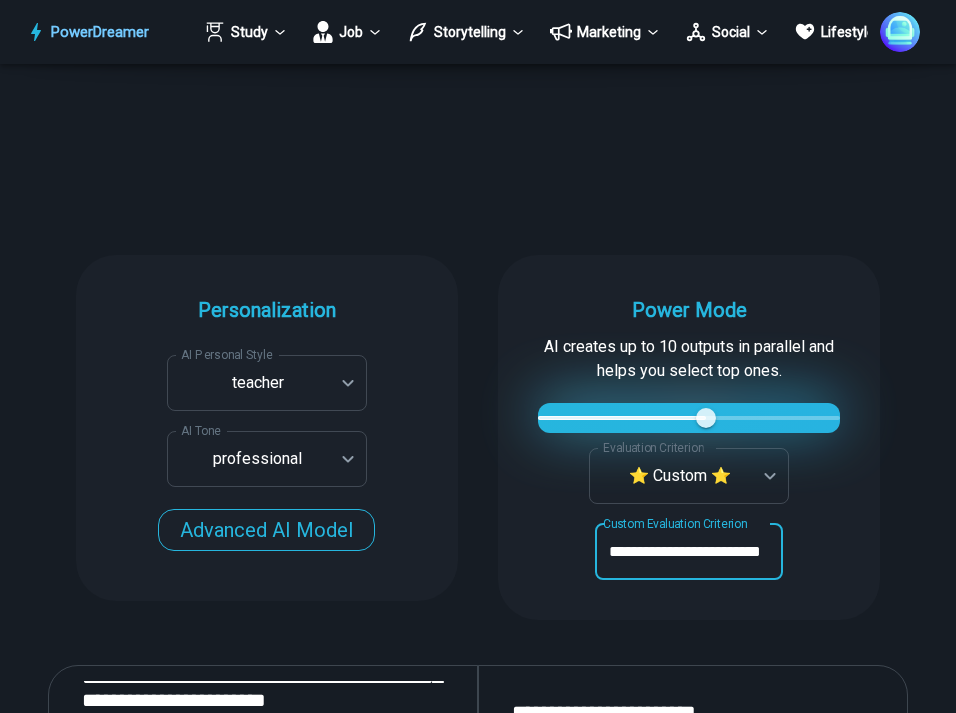 scroll, scrollTop: 0, scrollLeft: 28, axis: horizontal 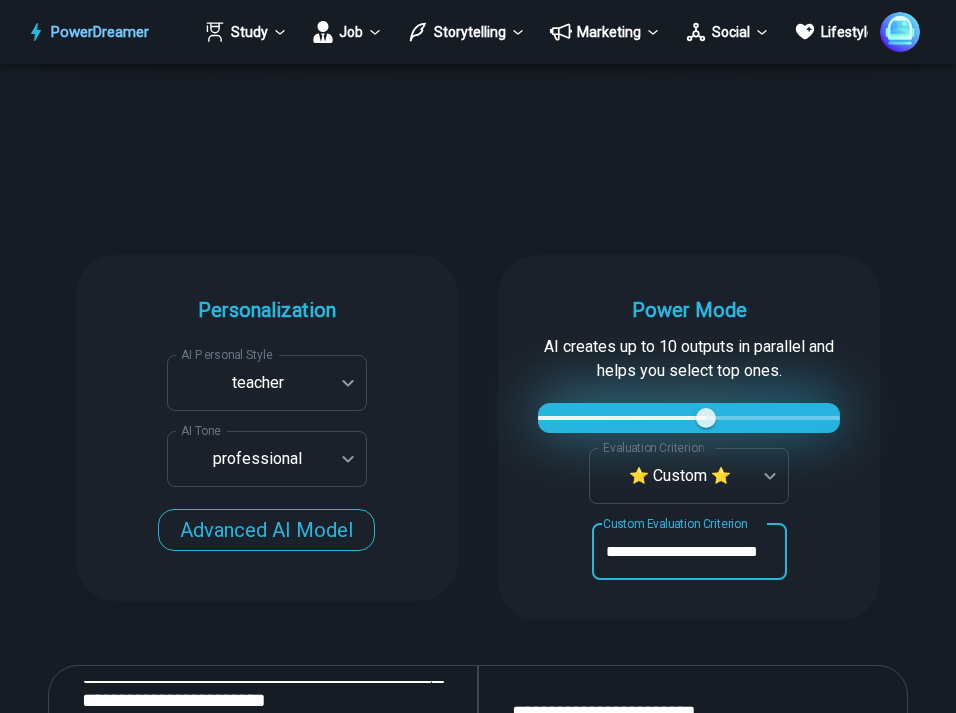 type on "**********" 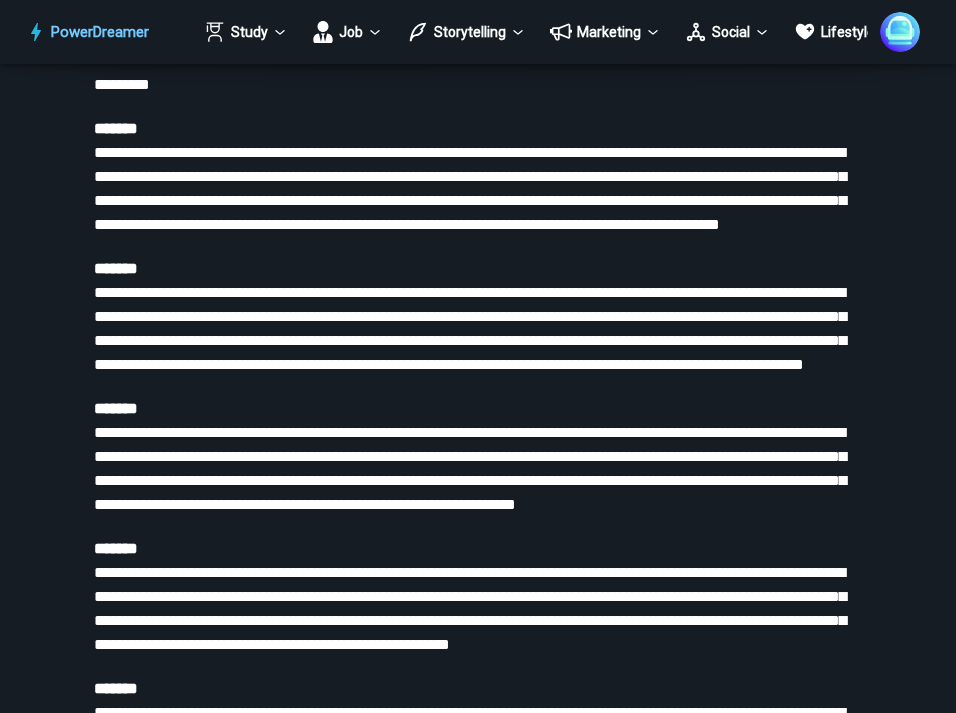 scroll, scrollTop: 3348, scrollLeft: 0, axis: vertical 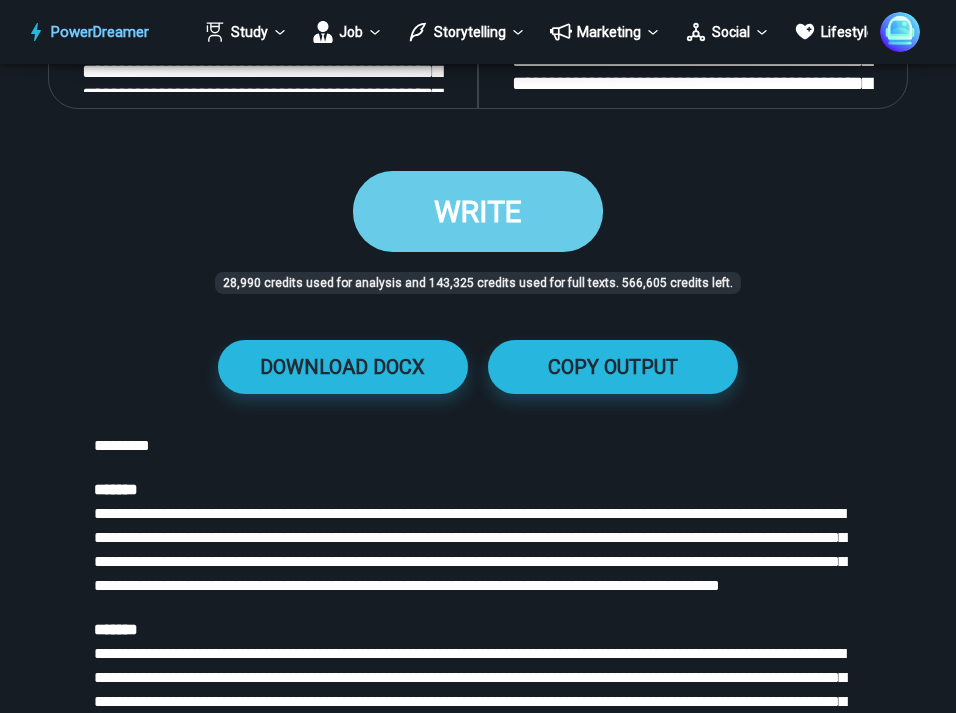 click on "WRITE" at bounding box center [478, 211] 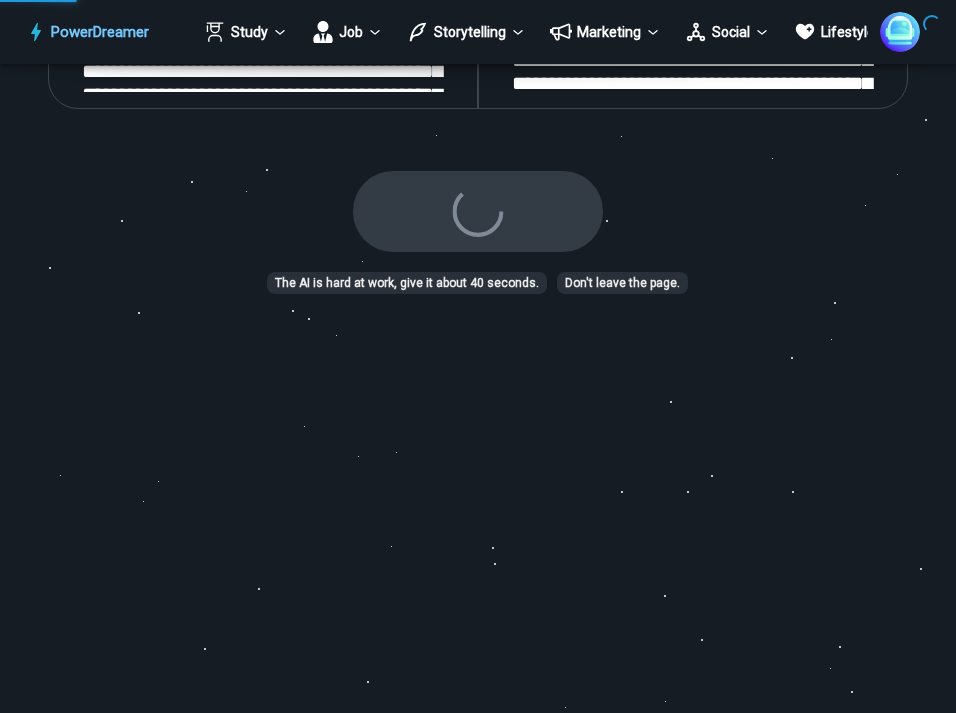 scroll, scrollTop: 0, scrollLeft: 0, axis: both 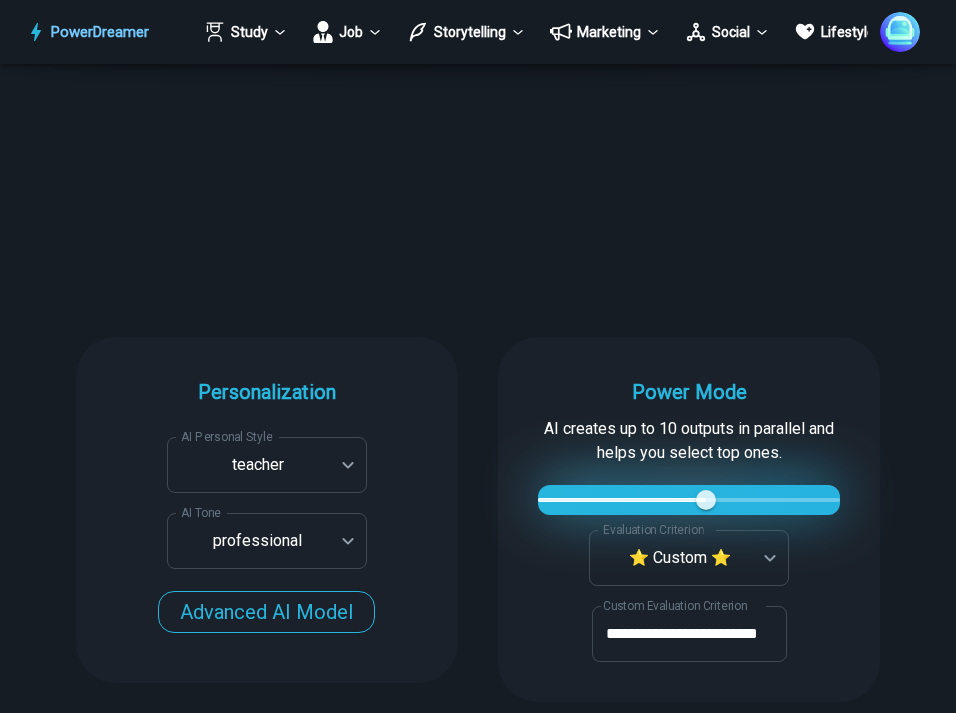 click at bounding box center (622, 500) 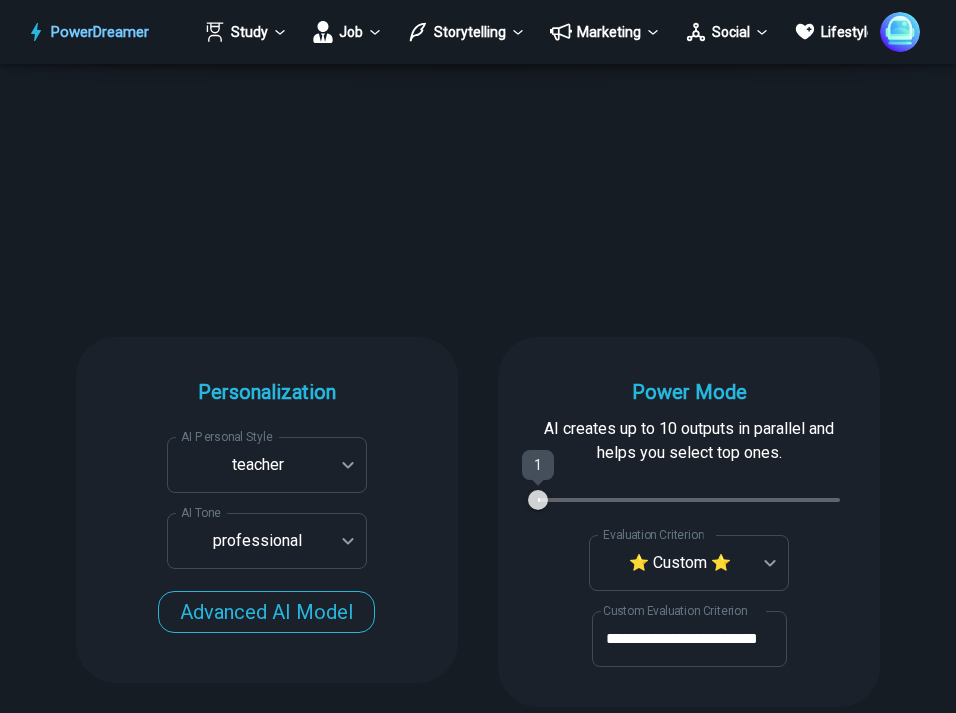 type on "*" 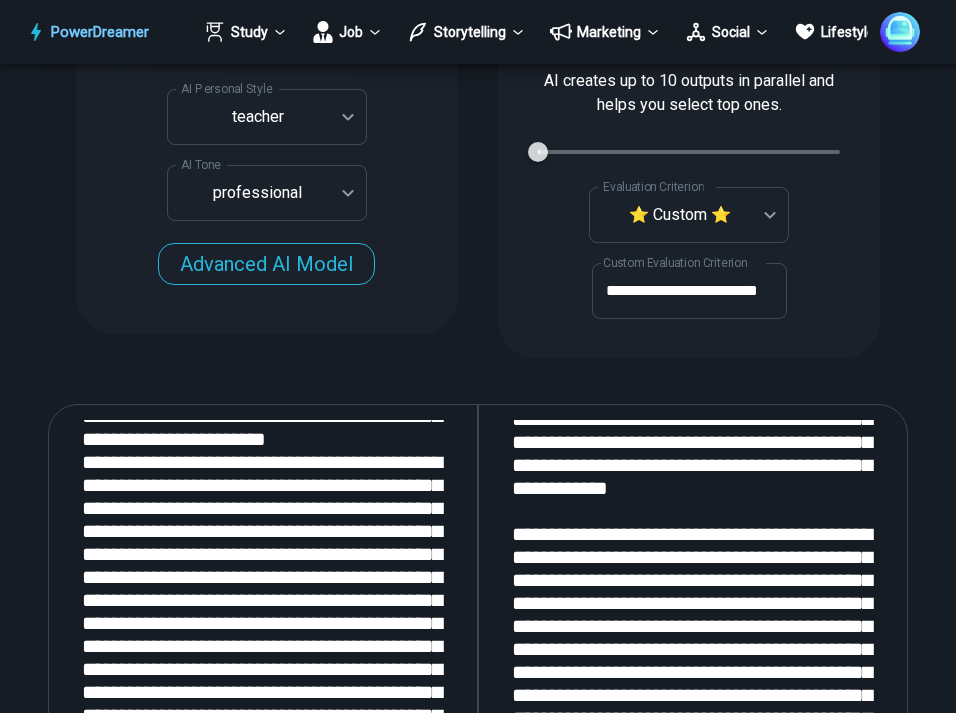scroll, scrollTop: 2541, scrollLeft: 0, axis: vertical 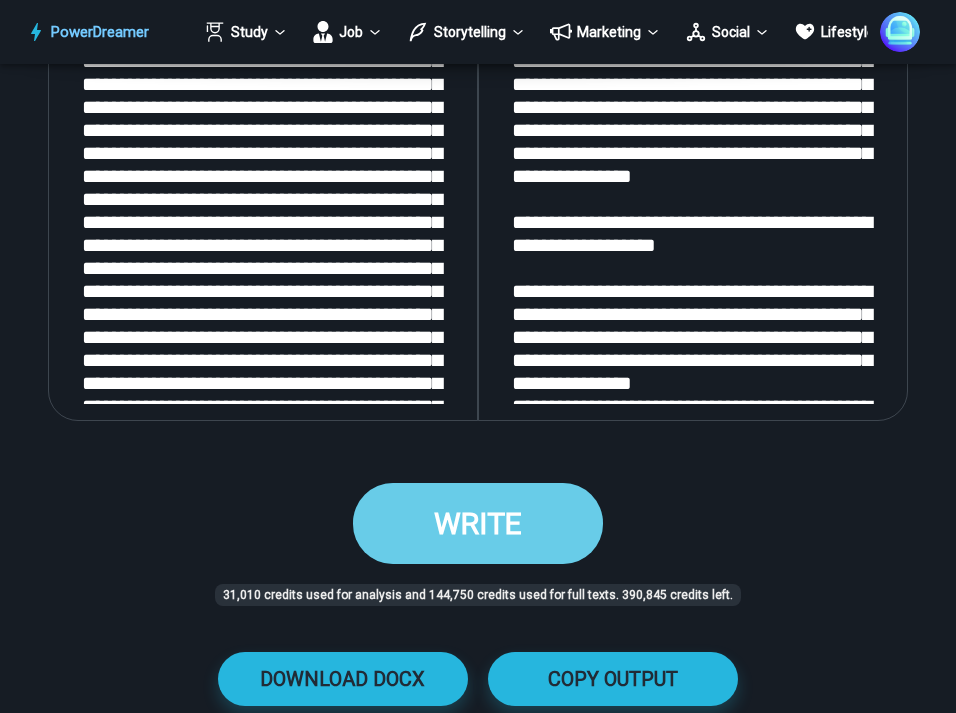 click on "WRITE" at bounding box center [478, 523] 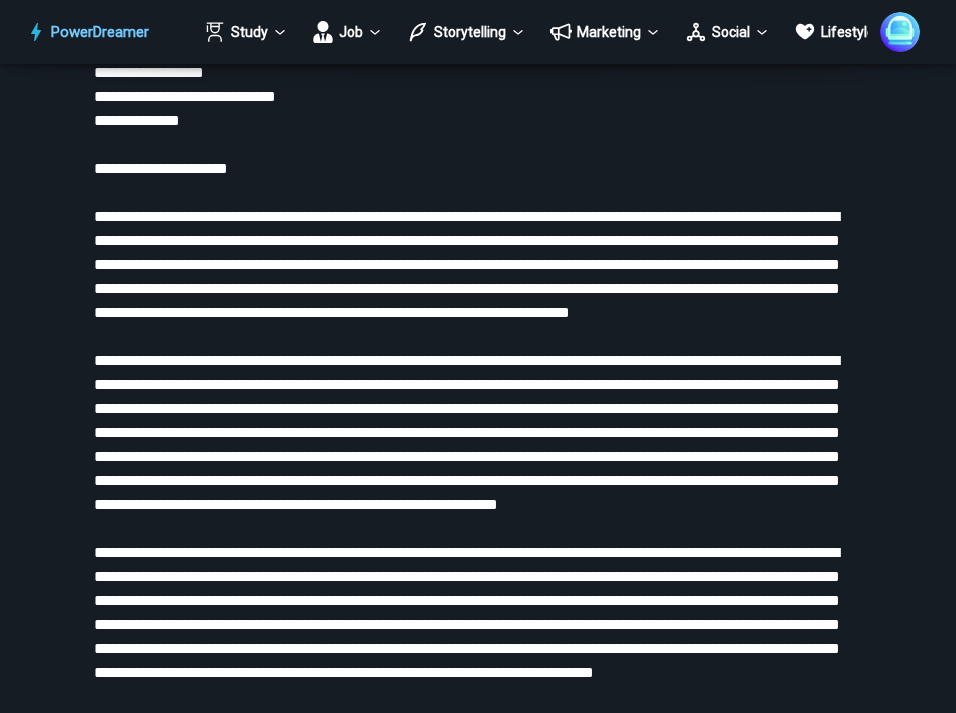 scroll, scrollTop: 3926, scrollLeft: 0, axis: vertical 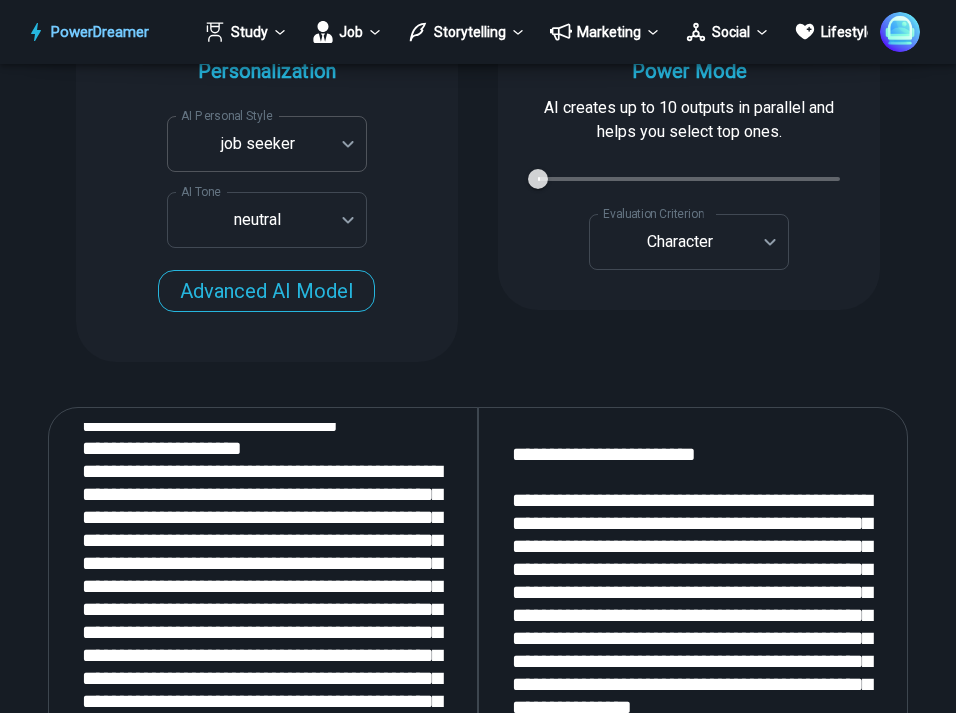 click on "PowerDreamer Study Job Storytelling Marketing Social Lifestyle Earn AI Cover Letter Generator Get cover letters tailored for each job opening in seconds START Faster with PowerDreamer 212,759  AI-Generated Outputs.  50,000+ Users. 60+ AI Tools. PowerDreamer saved me a ton of stress and even more time. Highly recommend. [PERSON_NAME] is a writer and producer with experience at Morning Rush, [US_STATE] PBS, Metro Weekly and The [US_STATE] Times I received a job offer [DATE] that your awesome website helped me get. Thank you! I will be singing your praises. [PERSON_NAME] signed up to PowerDreamer [DATE] and received his job offer [DATE] Absolutely love this program!! I'm usually hesitant to pay for anything without being able to try it for free first. However, I was desperate to get resume writing help and this program far exceeded my expectations! I have been telling anyone I know looking for a job to try it. [PERSON_NAME] [PERSON_NAME], Product Manager in E-Commerce [PERSON_NAME] [PERSON_NAME] [PERSON_NAME] AI Tone" at bounding box center (478, 1368) 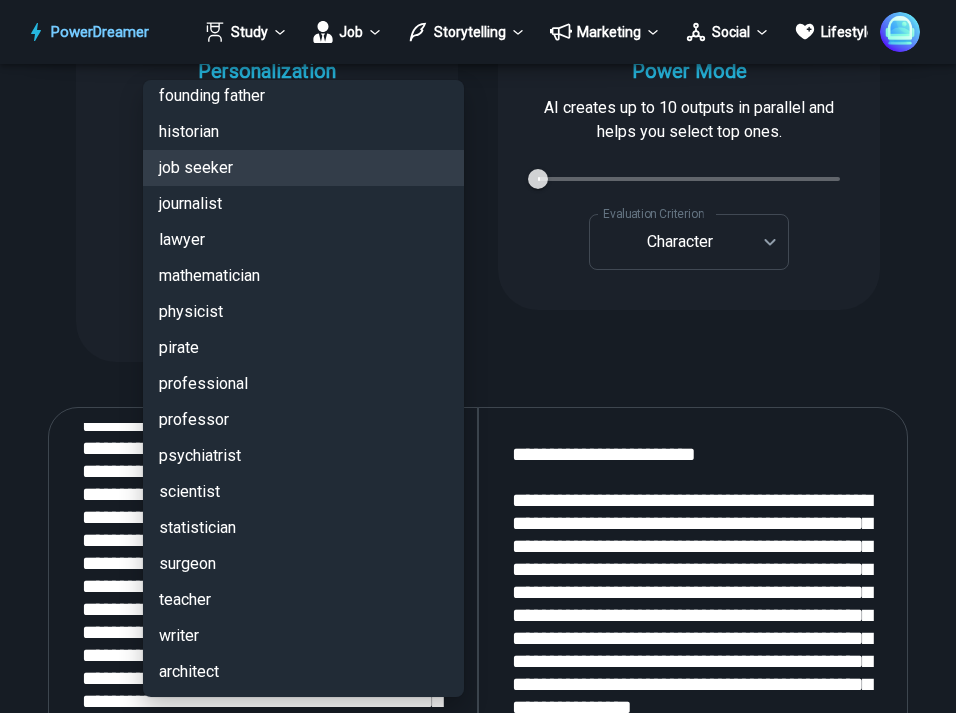 scroll, scrollTop: 4691, scrollLeft: 0, axis: vertical 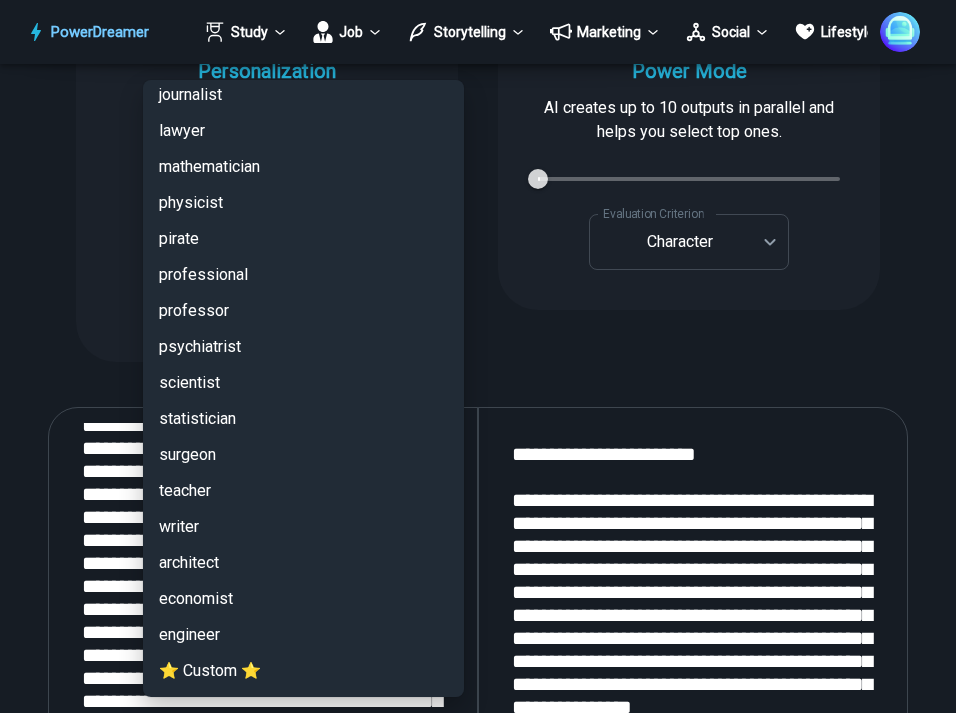 click on "teacher" at bounding box center (303, 491) 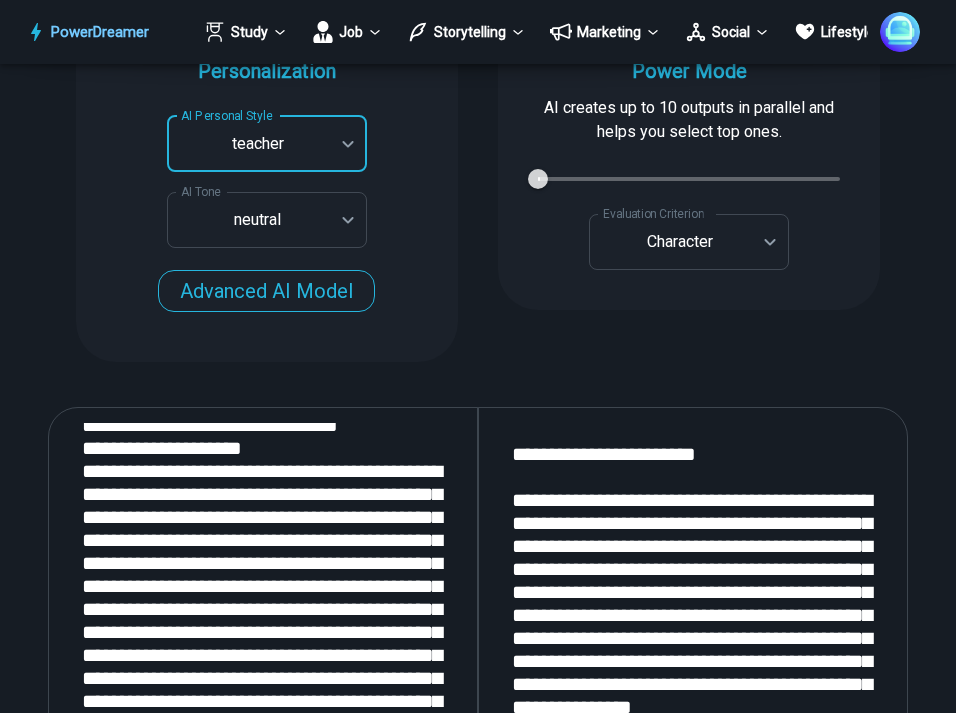 type on "*********" 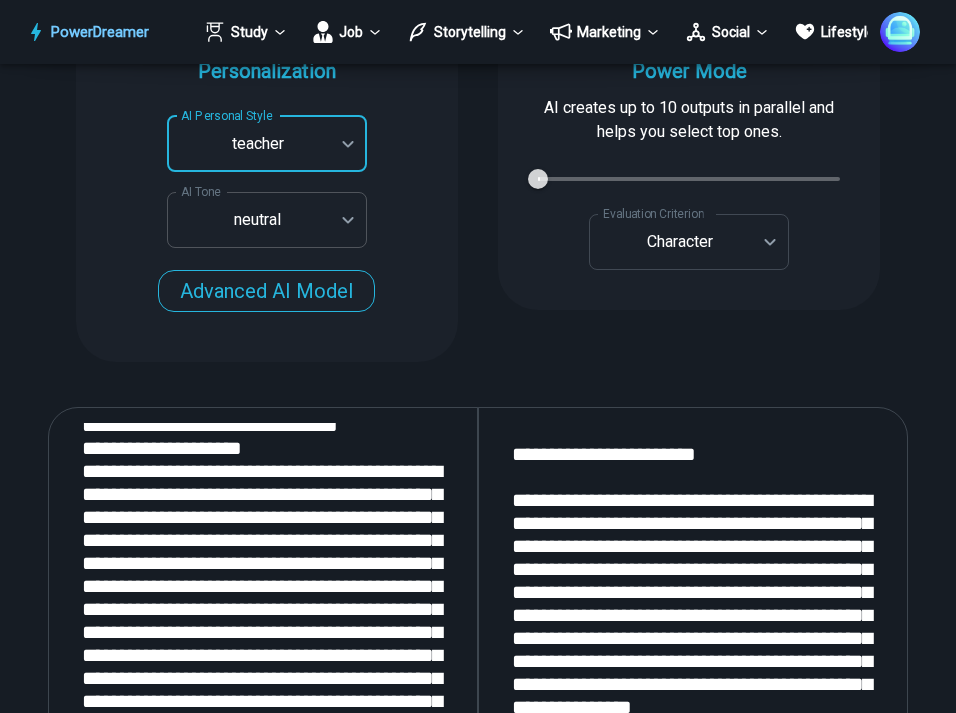 click on "PowerDreamer Study Job Storytelling Marketing Social Lifestyle Earn AI Cover Letter Generator Get cover letters tailored for each job opening in seconds START Faster with PowerDreamer 212,759  AI-Generated Outputs.  50,000+ Users. 60+ AI Tools. PowerDreamer saved me a ton of stress and even more time. Highly recommend. [PERSON_NAME] is a writer and producer with experience at Morning Rush, [US_STATE] PBS, Metro Weekly and The [US_STATE] Times I received a job offer [DATE] that your awesome website helped me get. Thank you! I will be singing your praises. [PERSON_NAME] signed up to PowerDreamer [DATE] and received his job offer [DATE] Absolutely love this program!! I'm usually hesitant to pay for anything without being able to try it for free first. However, I was desperate to get resume writing help and this program far exceeded my expectations! I have been telling anyone I know looking for a job to try it. [PERSON_NAME] [PERSON_NAME], Product Manager in E-Commerce [PERSON_NAME] [PERSON_NAME] [PERSON_NAME] teacher" at bounding box center (478, 1368) 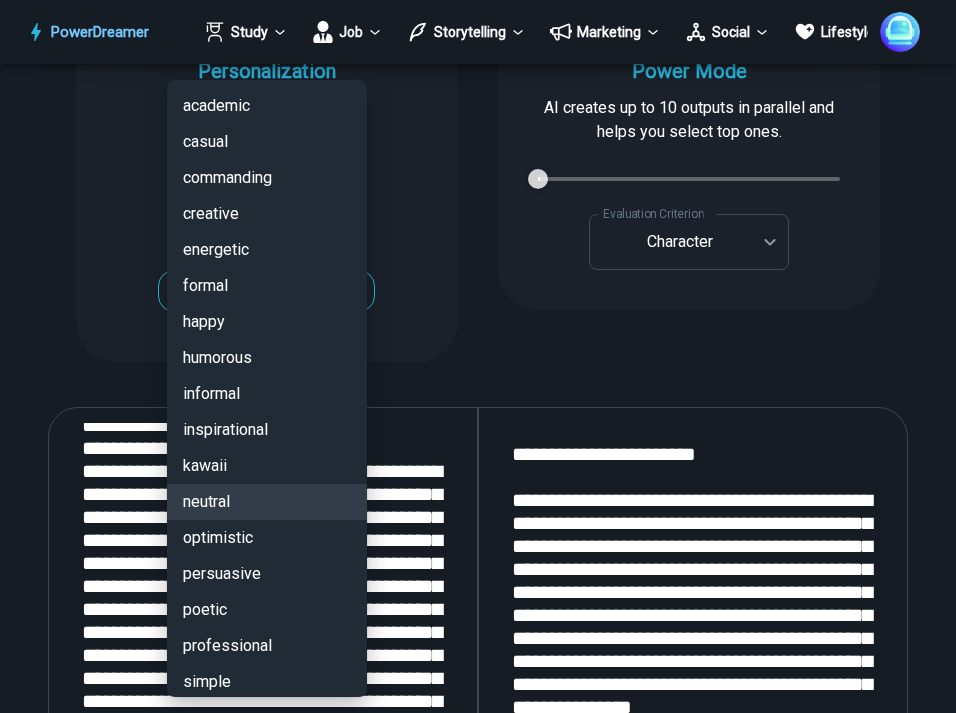 scroll, scrollTop: 119, scrollLeft: 0, axis: vertical 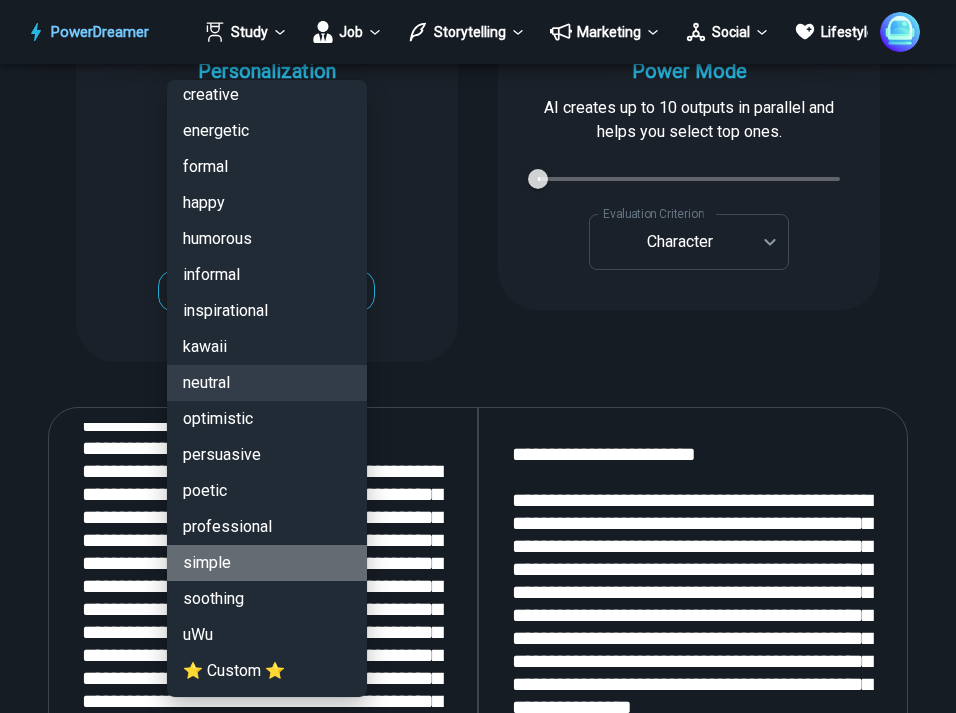 click on "simple" at bounding box center [267, 563] 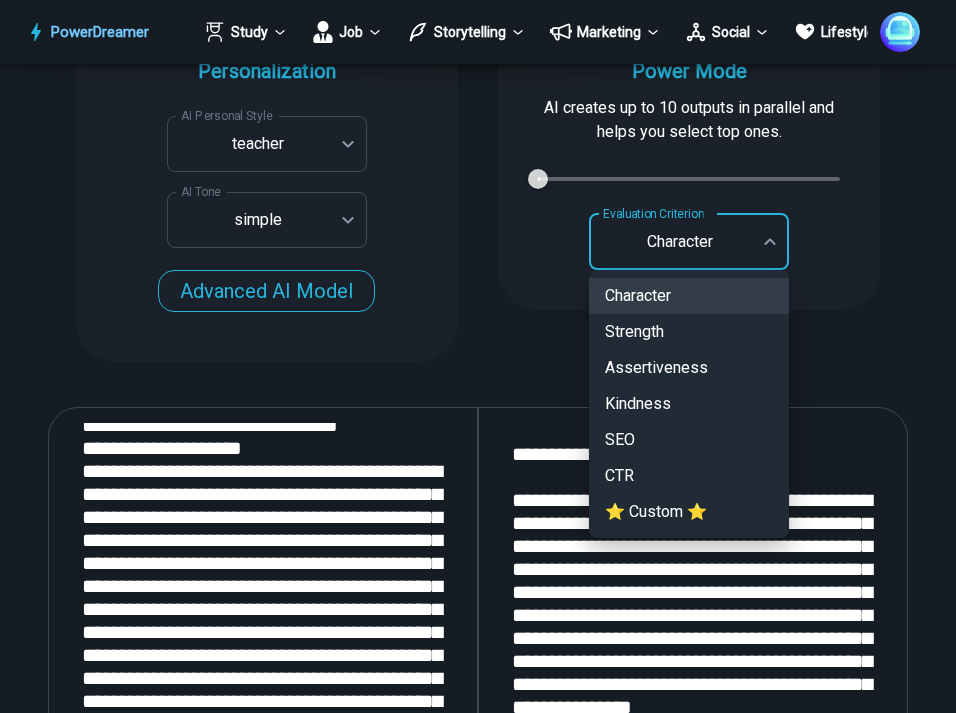 click on "PowerDreamer Study Job Storytelling Marketing Social Lifestyle Earn AI Cover Letter Generator Get cover letters tailored for each job opening in seconds START Faster with PowerDreamer 212,759  AI-Generated Outputs.  50,000+ Users. 60+ AI Tools. PowerDreamer saved me a ton of stress and even more time. Highly recommend. [PERSON_NAME] is a writer and producer with experience at Morning Rush, [US_STATE] PBS, Metro Weekly and The [US_STATE] Times I received a job offer [DATE] that your awesome website helped me get. Thank you! I will be singing your praises. [PERSON_NAME] signed up to PowerDreamer [DATE] and received his job offer [DATE] Absolutely love this program!! I'm usually hesitant to pay for anything without being able to try it for free first. However, I was desperate to get resume writing help and this program far exceeded my expectations! I have been telling anyone I know looking for a job to try it. [PERSON_NAME] [PERSON_NAME], Product Manager in E-Commerce [PERSON_NAME] [PERSON_NAME] [PERSON_NAME] teacher" at bounding box center [478, 1368] 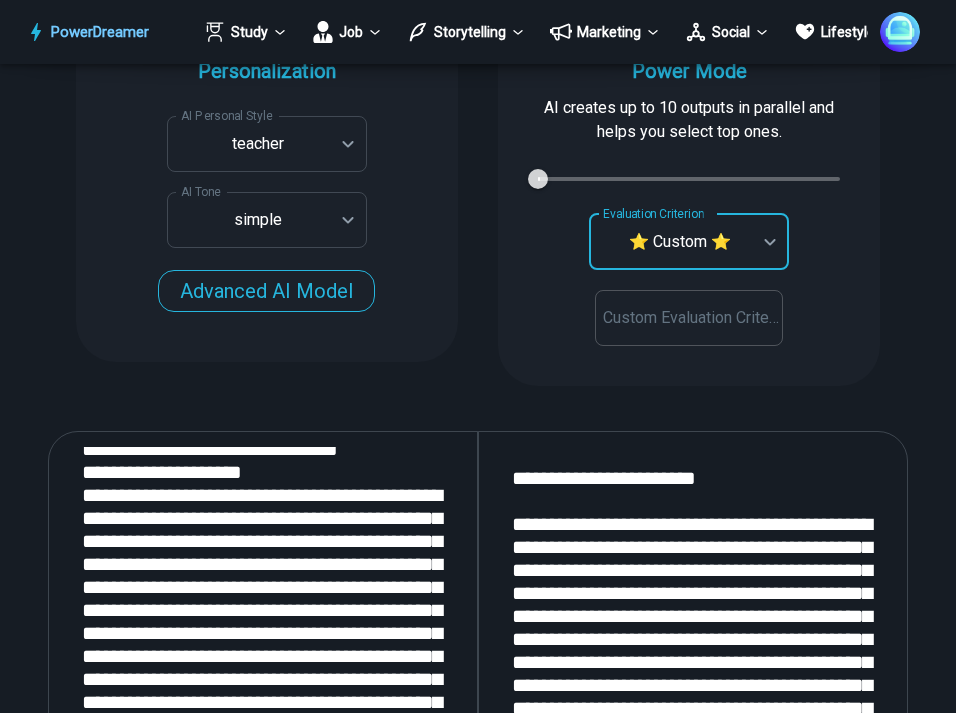click on "Custom Evaluation Criterion" at bounding box center [689, 318] 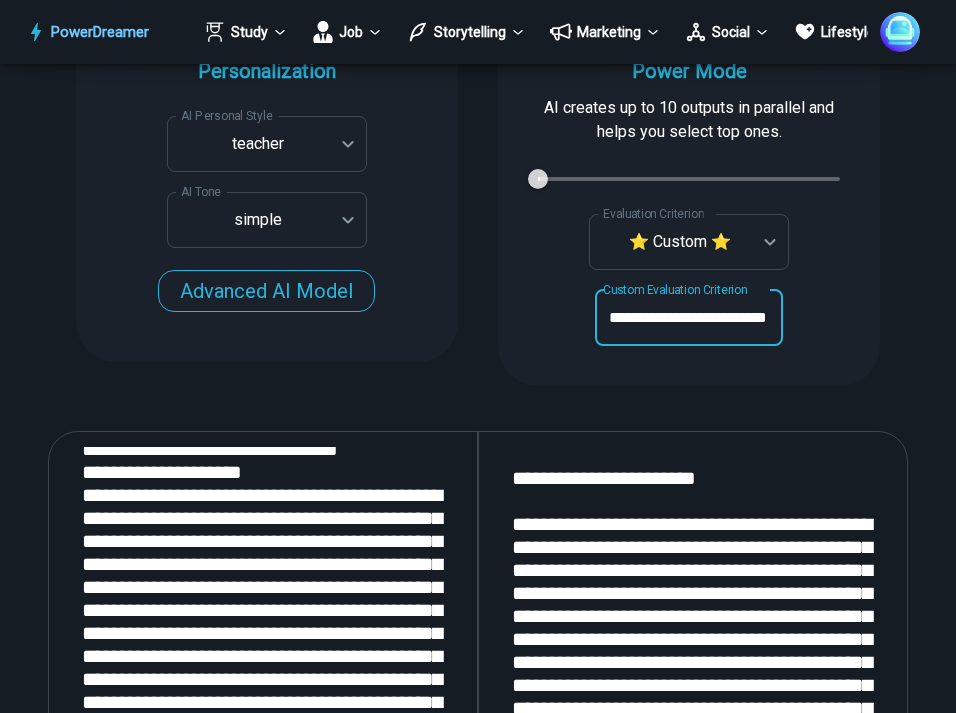 scroll, scrollTop: 0, scrollLeft: 21, axis: horizontal 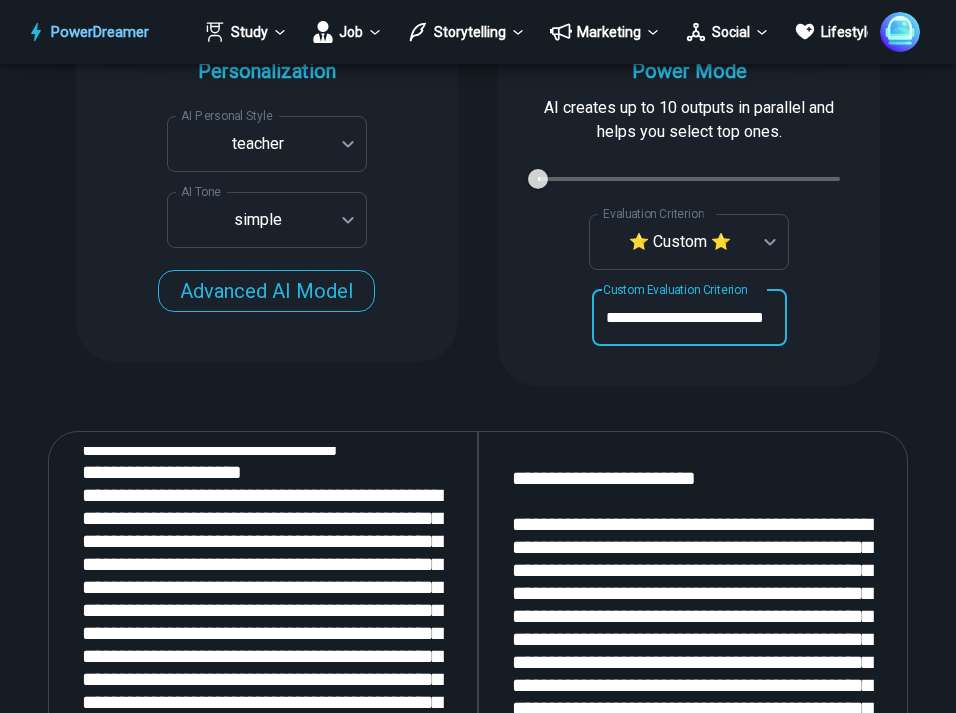 click on "1" at bounding box center (689, 179) 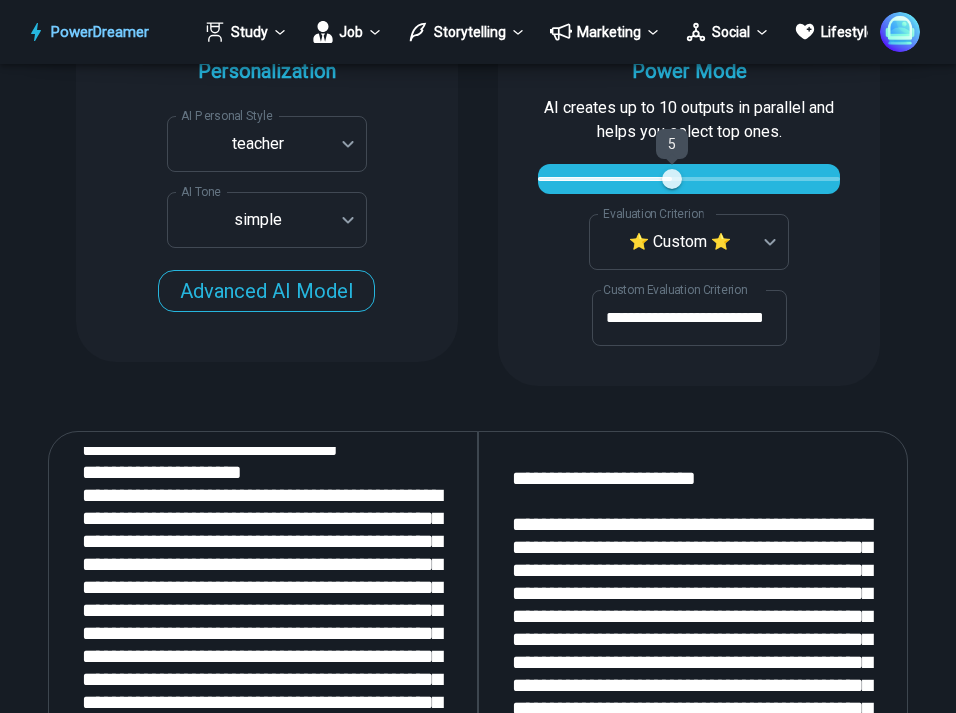 scroll, scrollTop: 0, scrollLeft: 0, axis: both 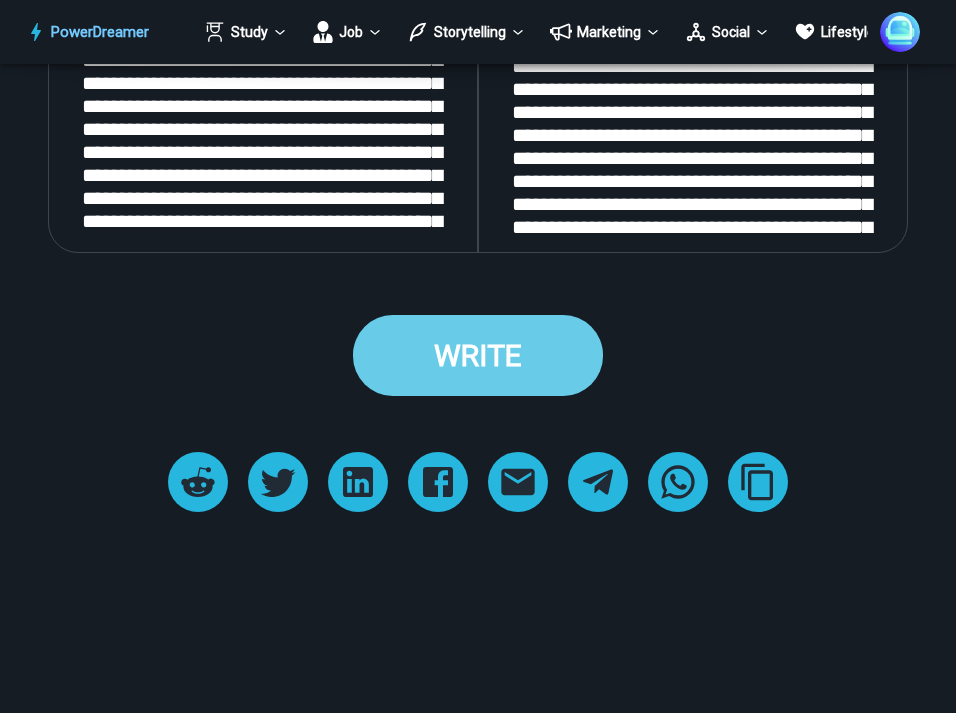 click on "WRITE" at bounding box center (478, 355) 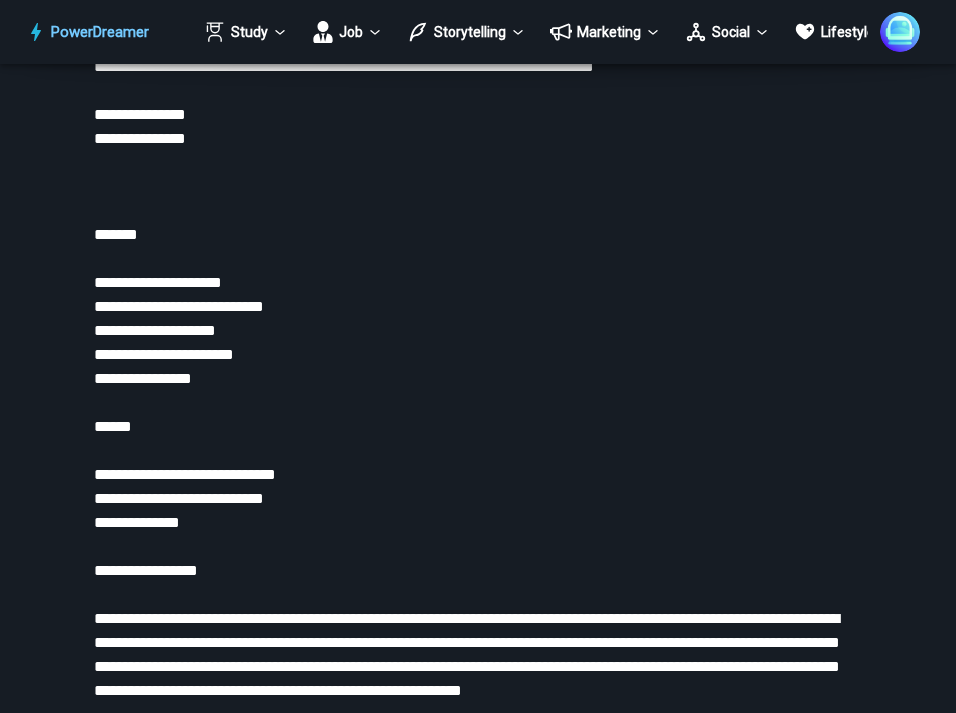 scroll, scrollTop: 6932, scrollLeft: 0, axis: vertical 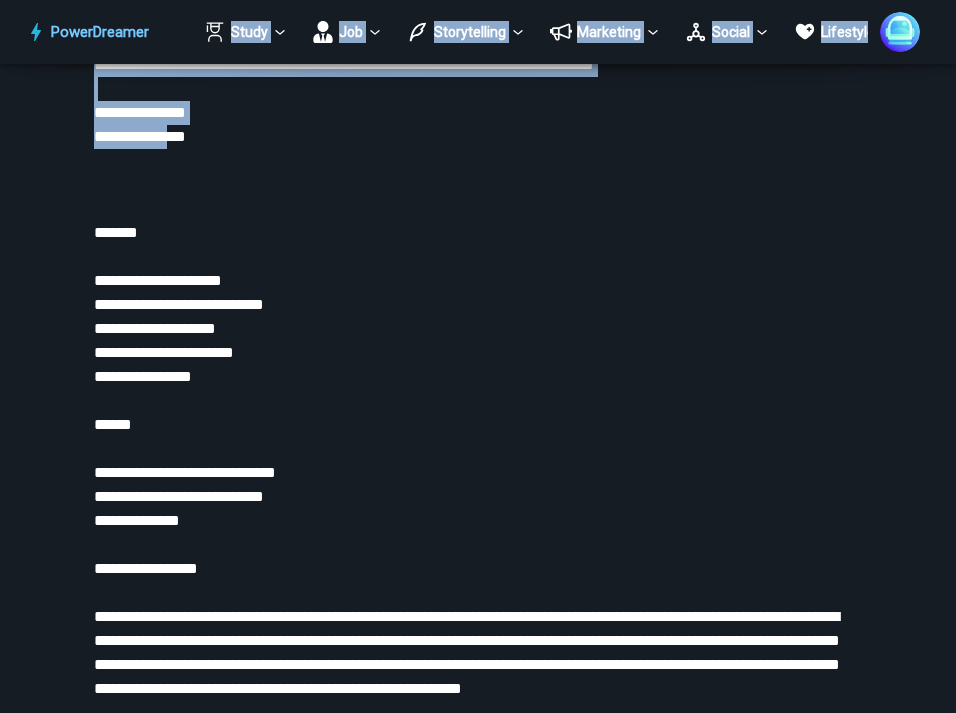 drag, startPoint x: 192, startPoint y: 664, endPoint x: 48, endPoint y: 45, distance: 635.52893 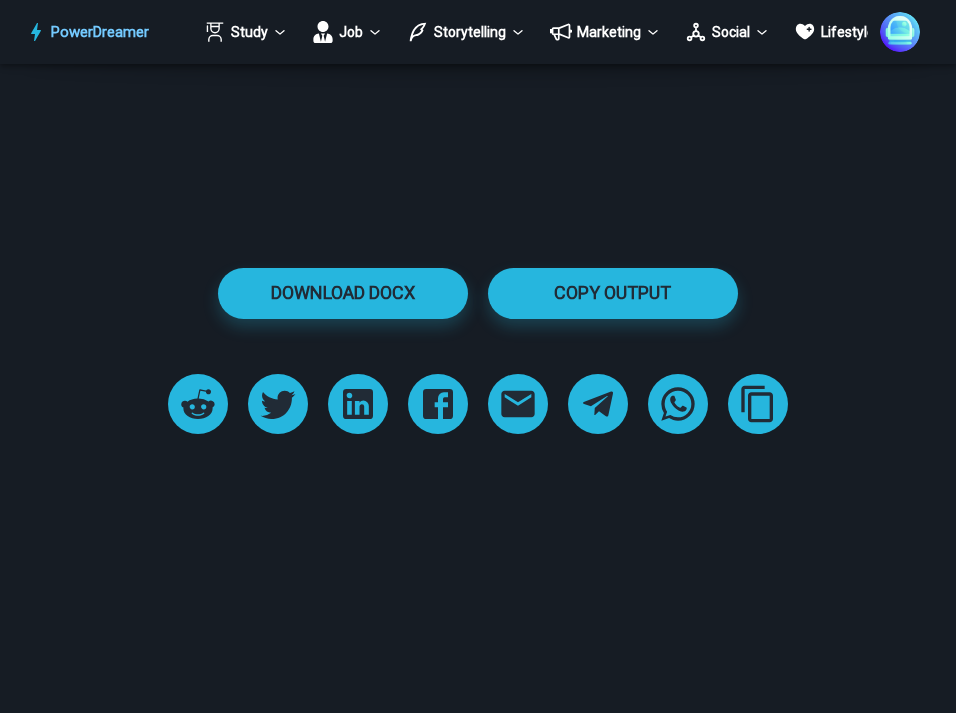 scroll, scrollTop: 10943, scrollLeft: 0, axis: vertical 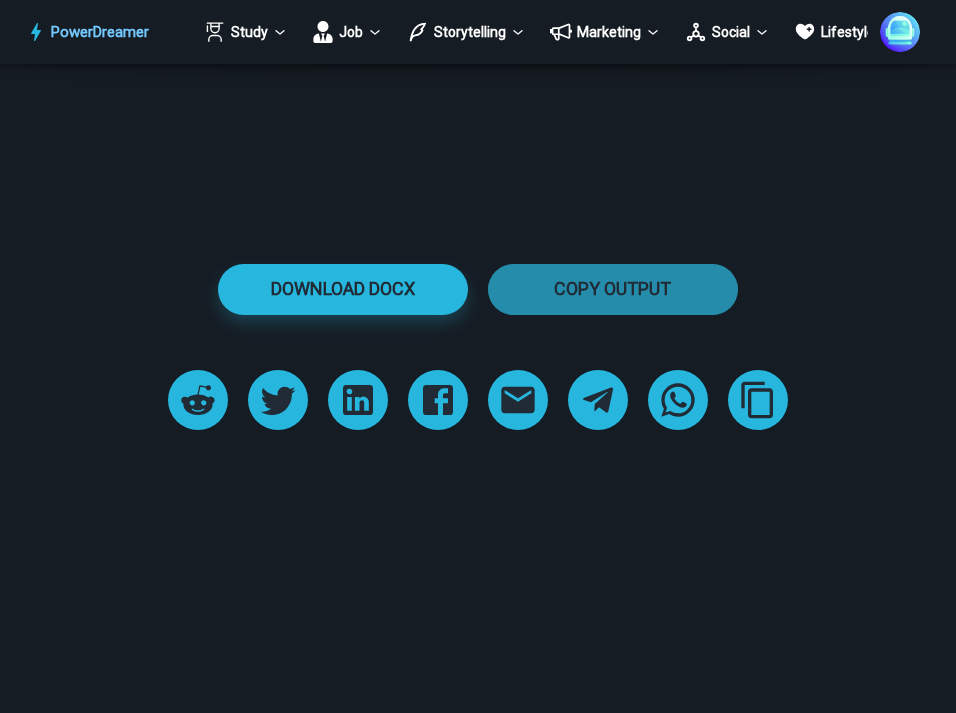 click on "COPY OUTPUT" at bounding box center (613, 289) 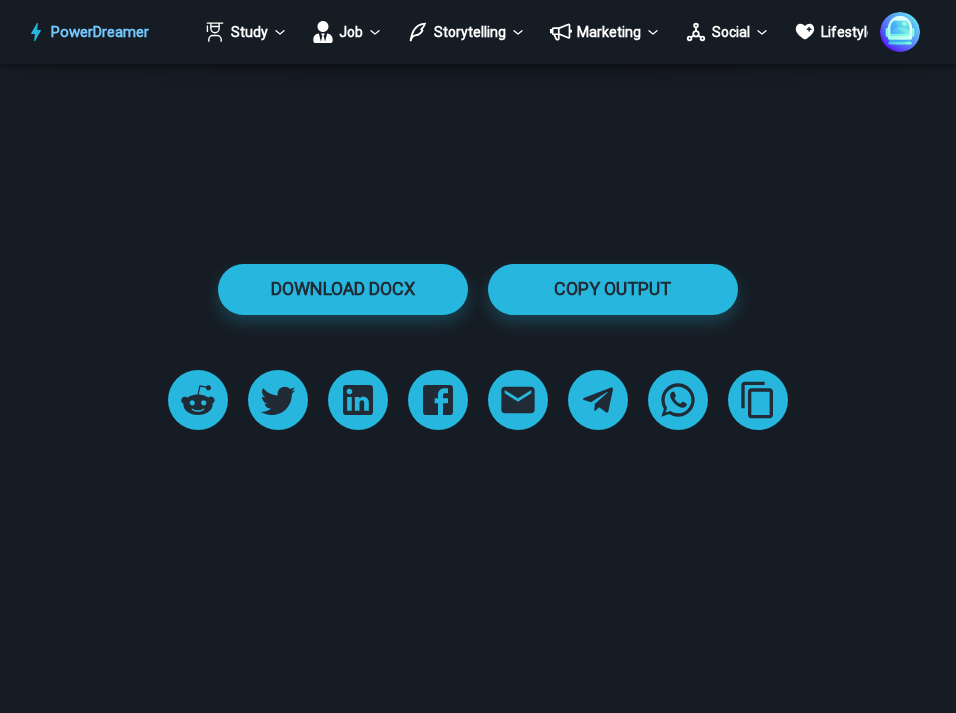 click on "DOWNLOAD DOCX COPY OUTPUT" at bounding box center [478, 289] 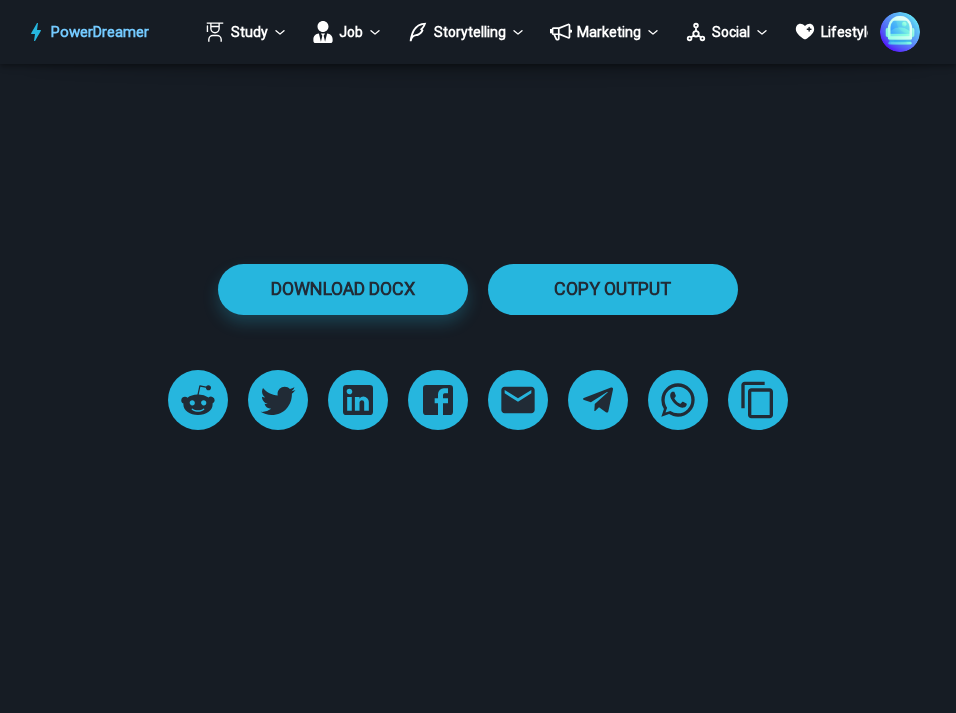 click on "COPY OUTPUT" at bounding box center [613, 289] 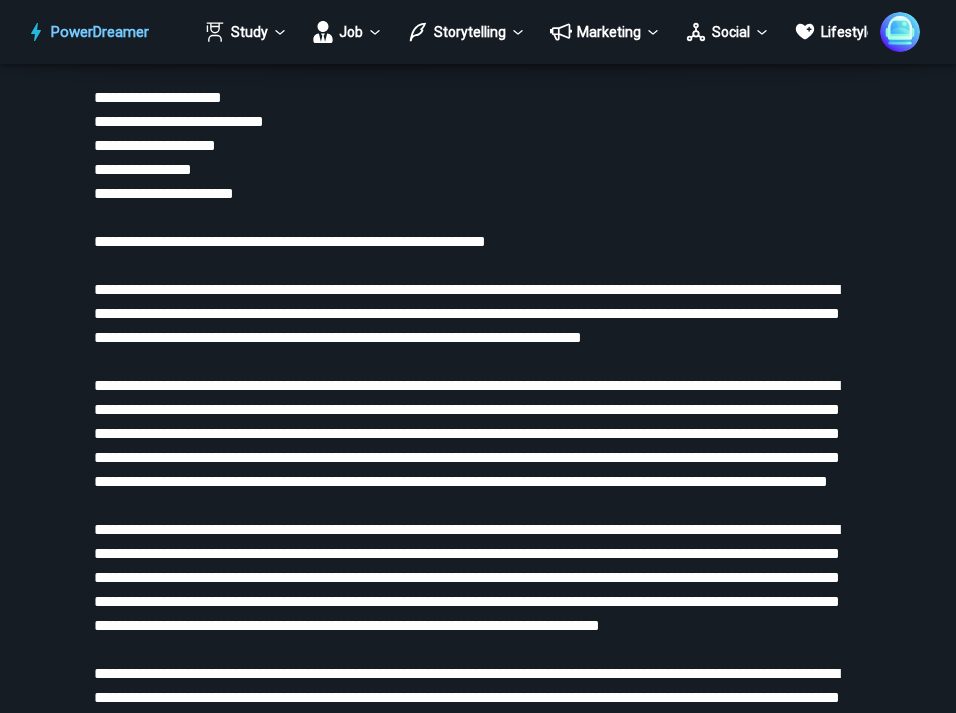 scroll, scrollTop: 9259, scrollLeft: 0, axis: vertical 